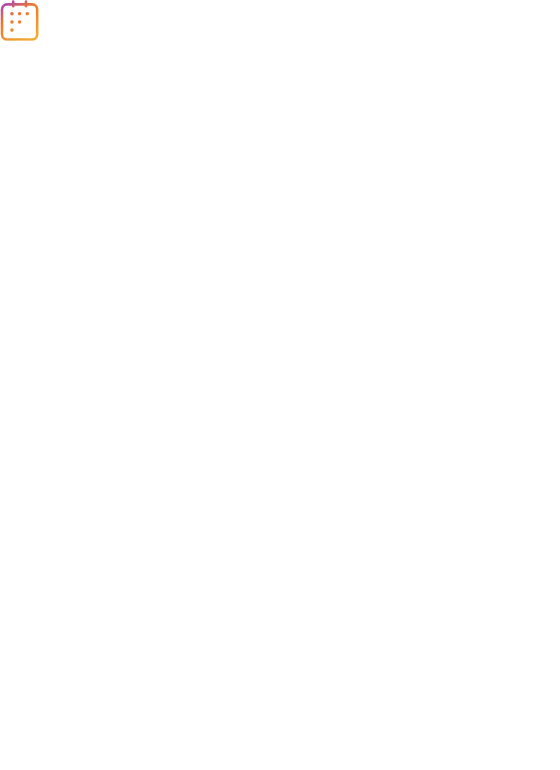 scroll, scrollTop: 0, scrollLeft: 0, axis: both 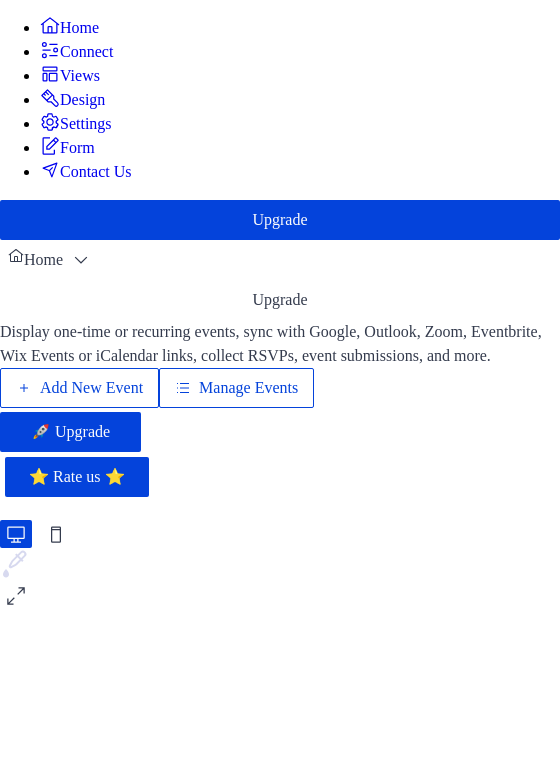 click on "Add New Event" at bounding box center [91, 388] 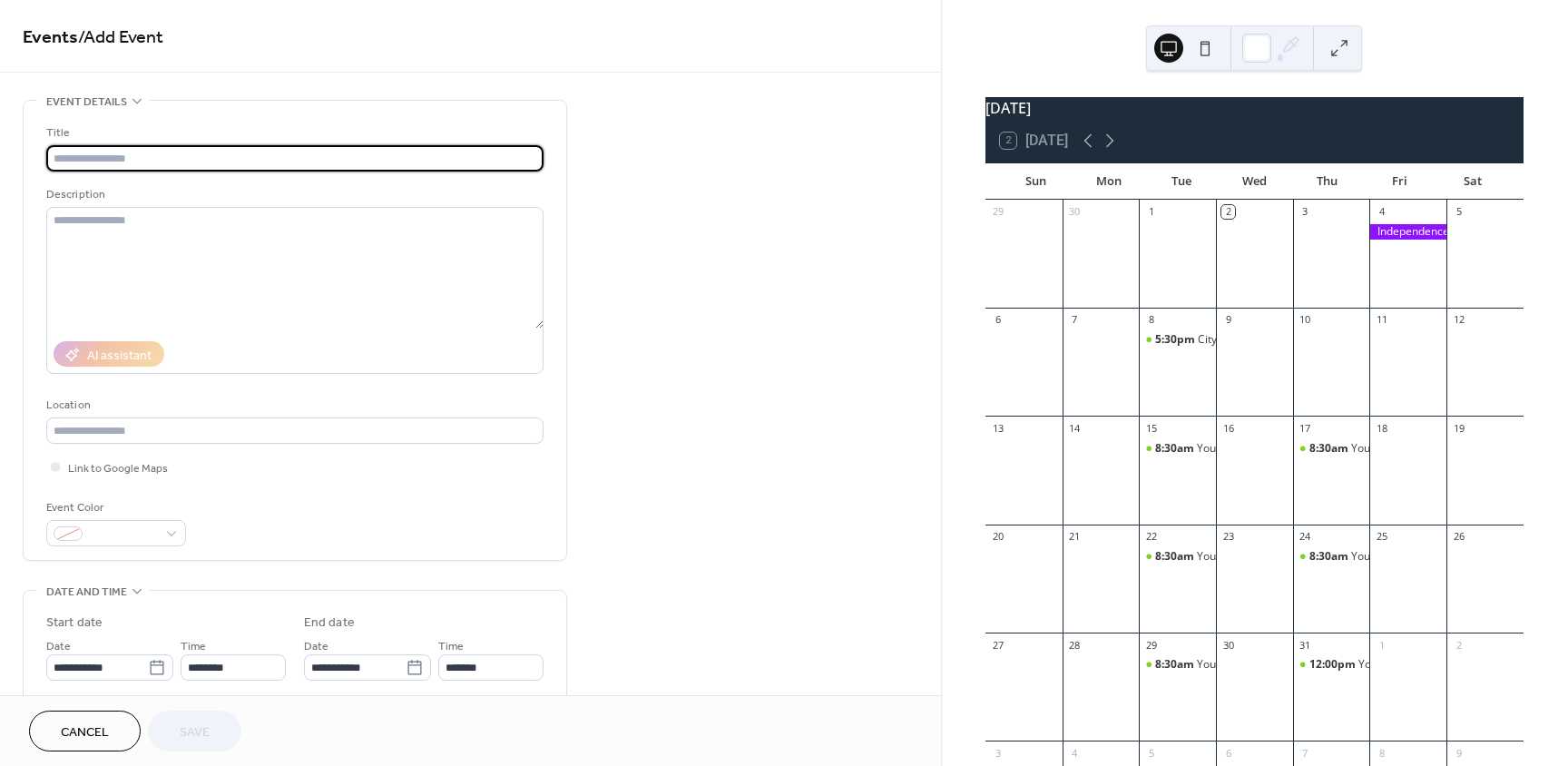 scroll, scrollTop: 0, scrollLeft: 0, axis: both 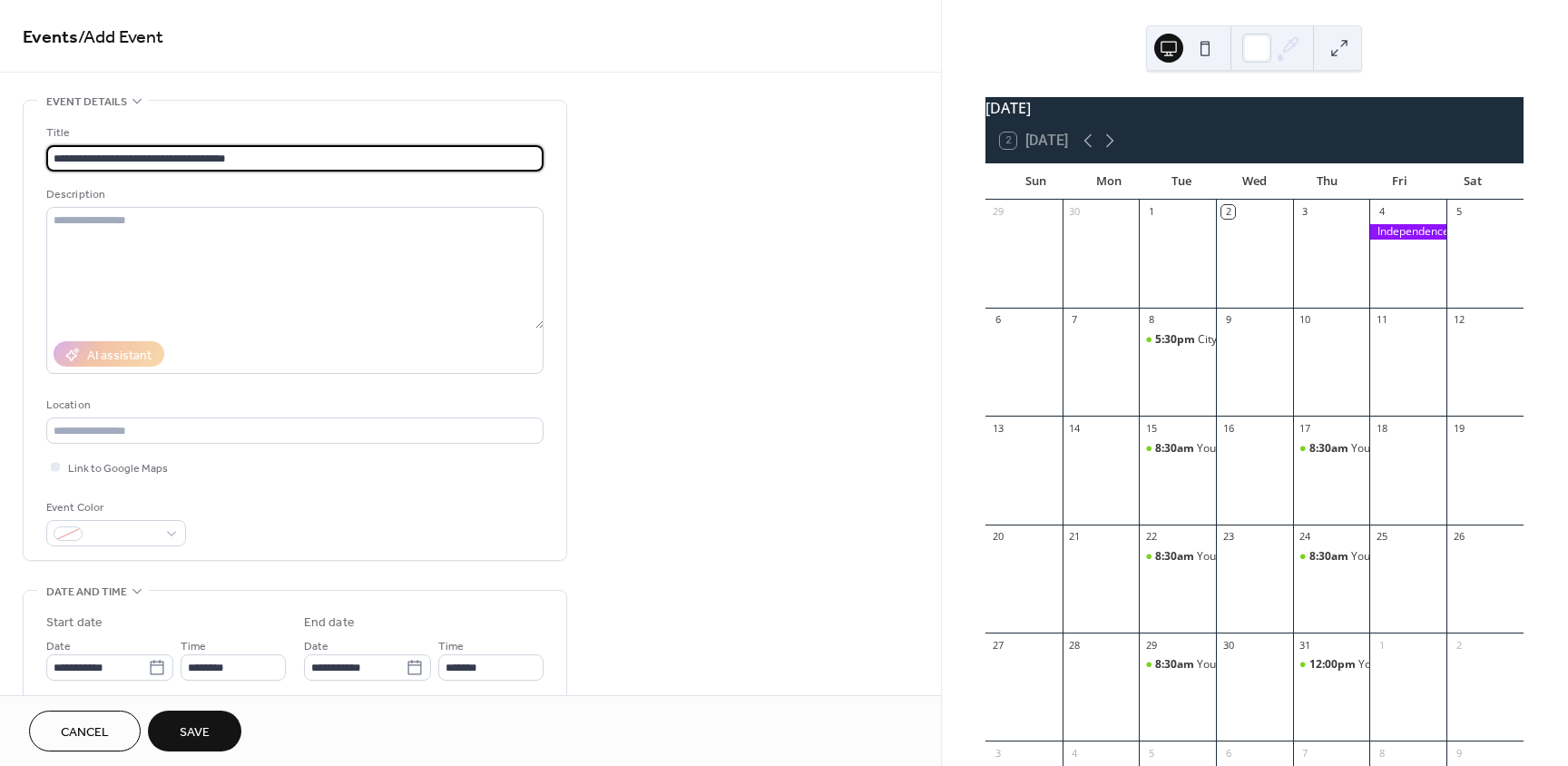 type on "**********" 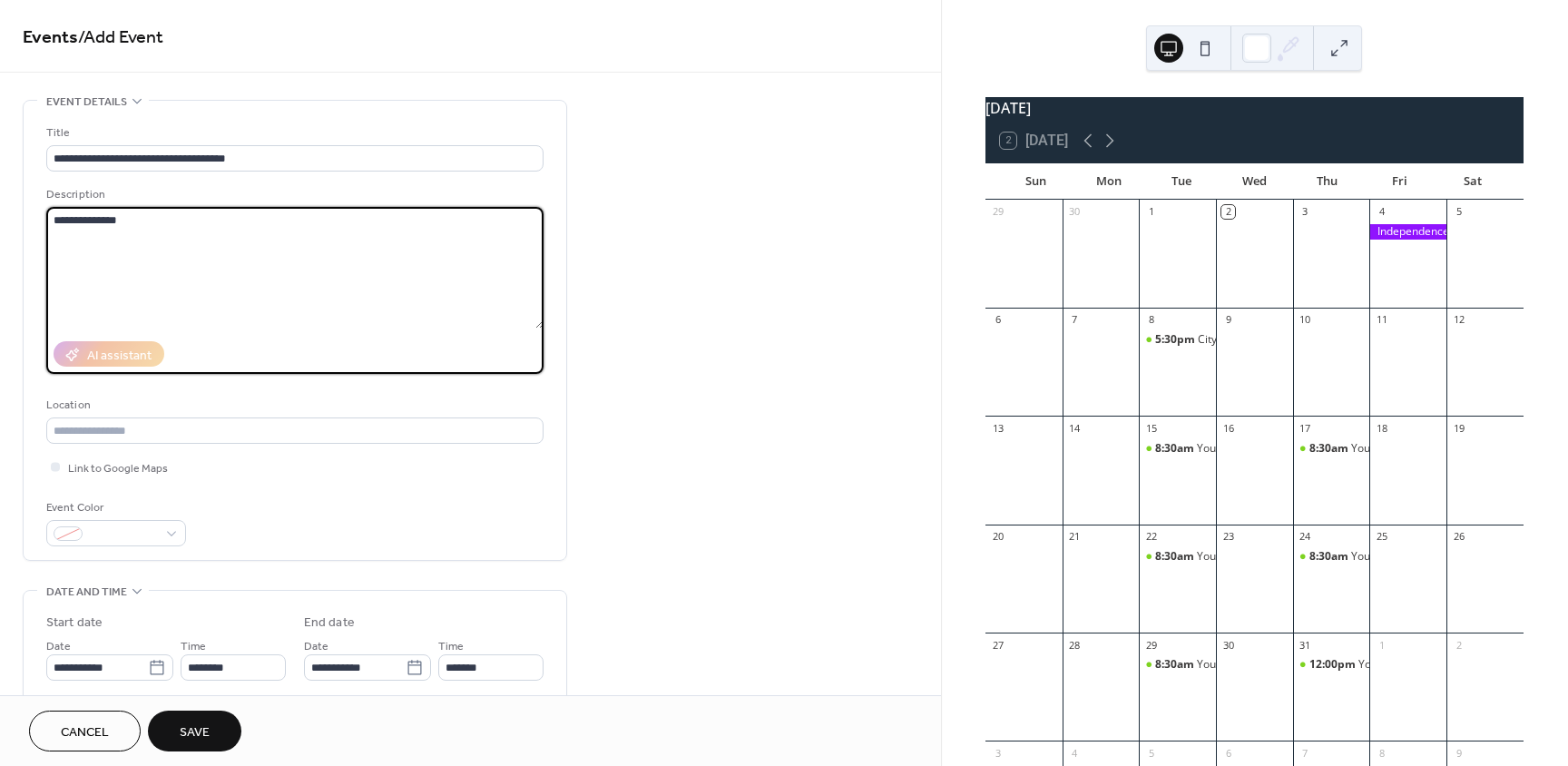 type on "**********" 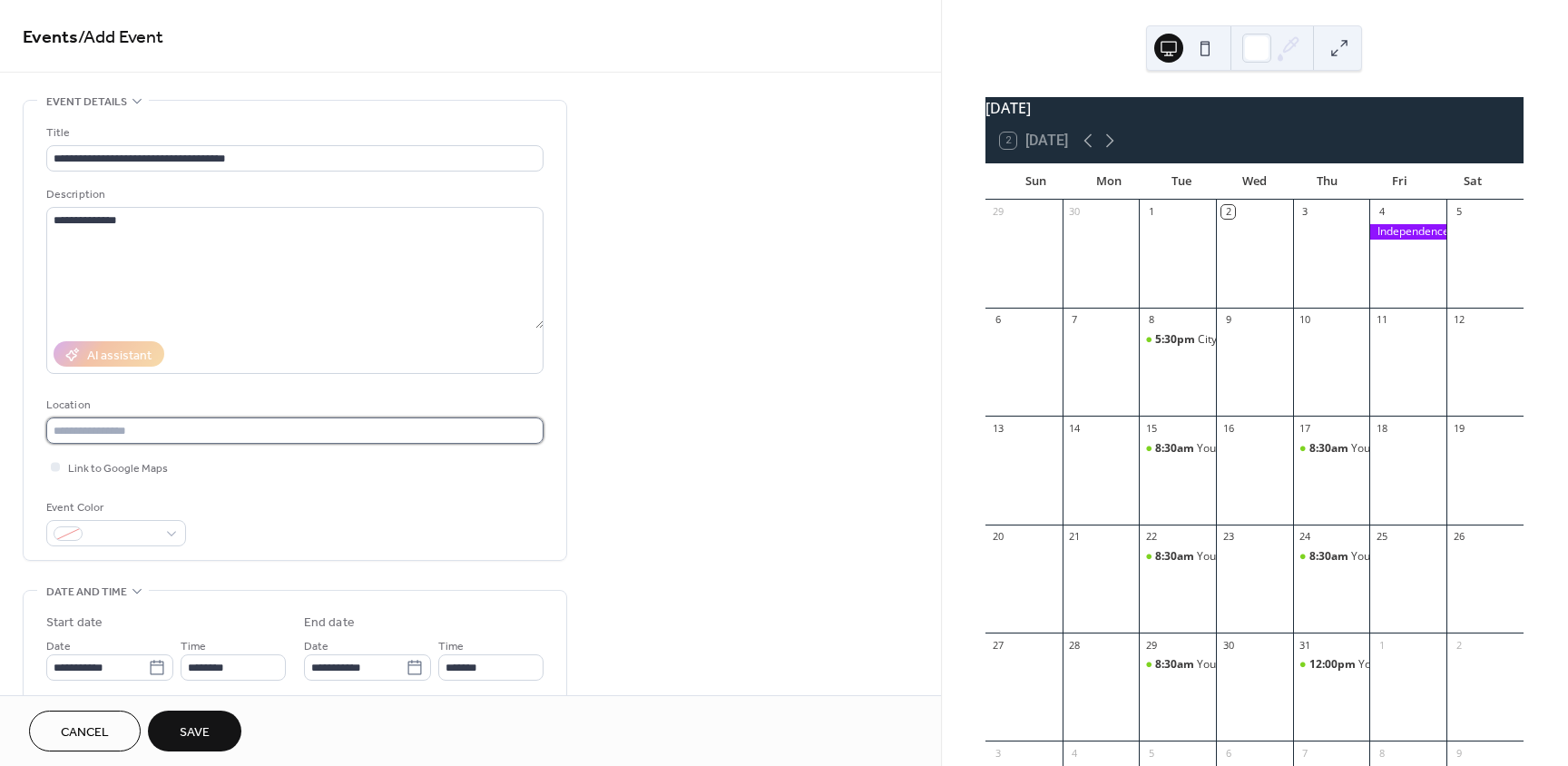 click at bounding box center [295, 430] 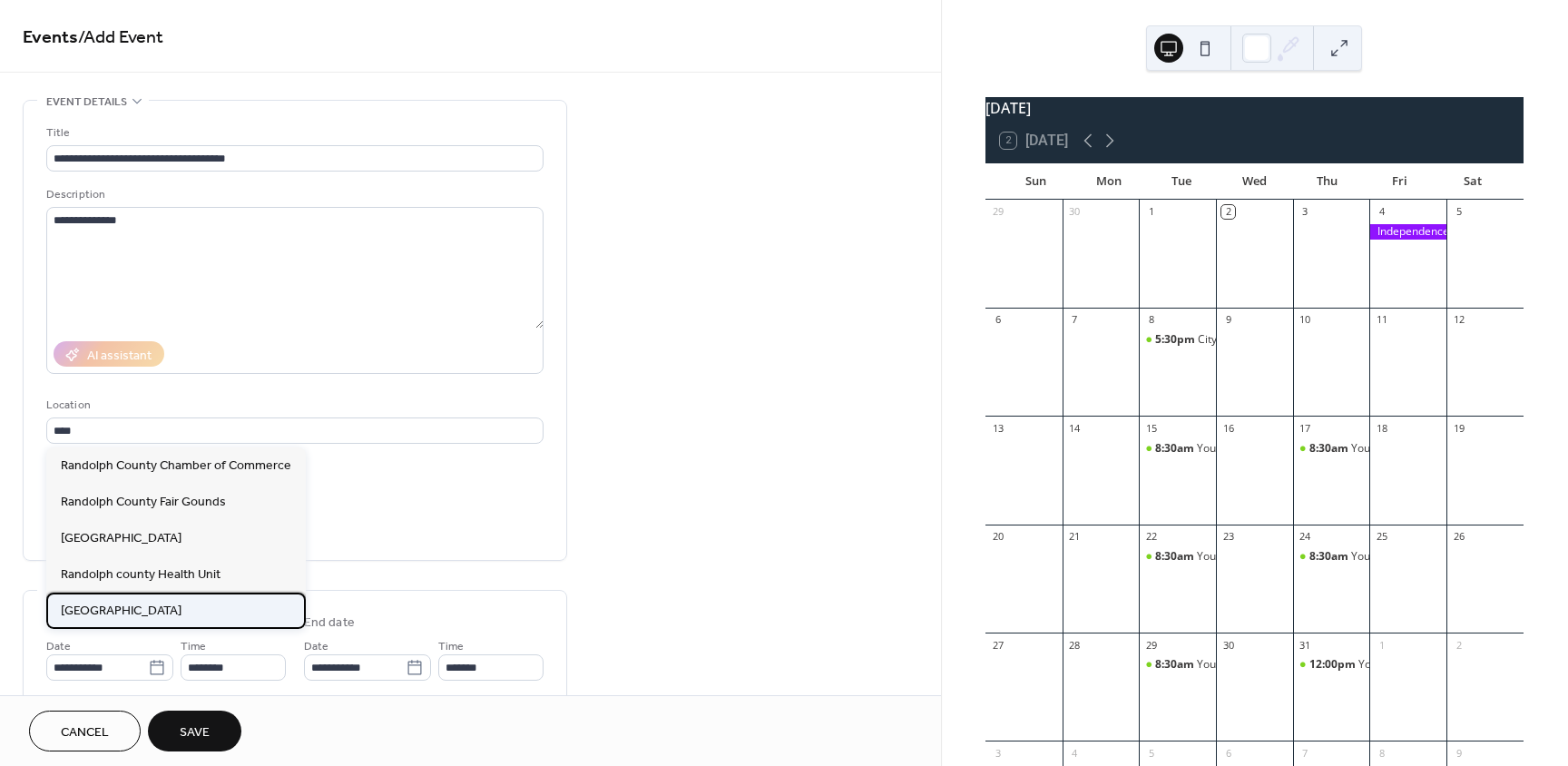 click on "Randolph County Library" at bounding box center (121, 611) 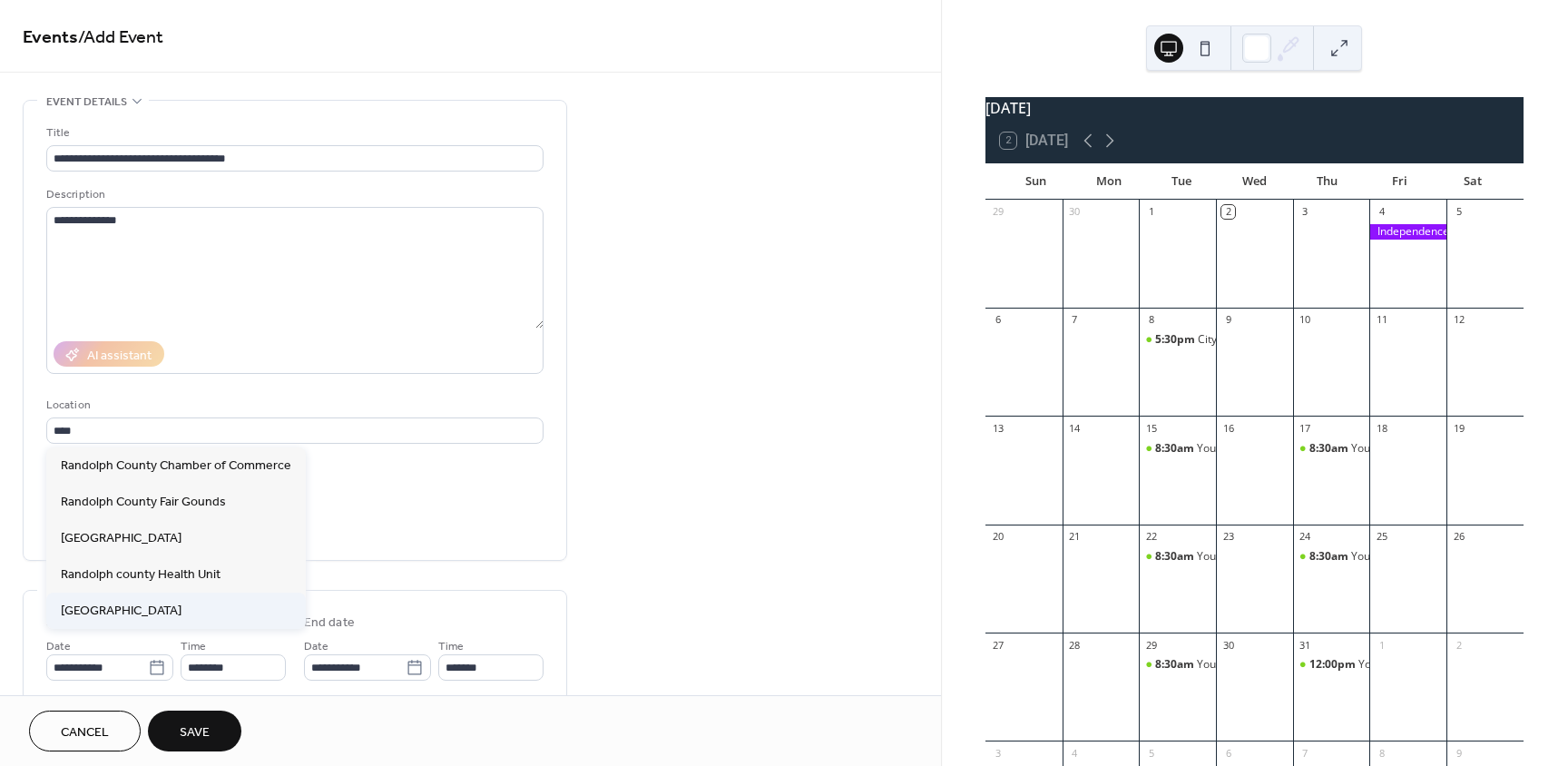 type on "**********" 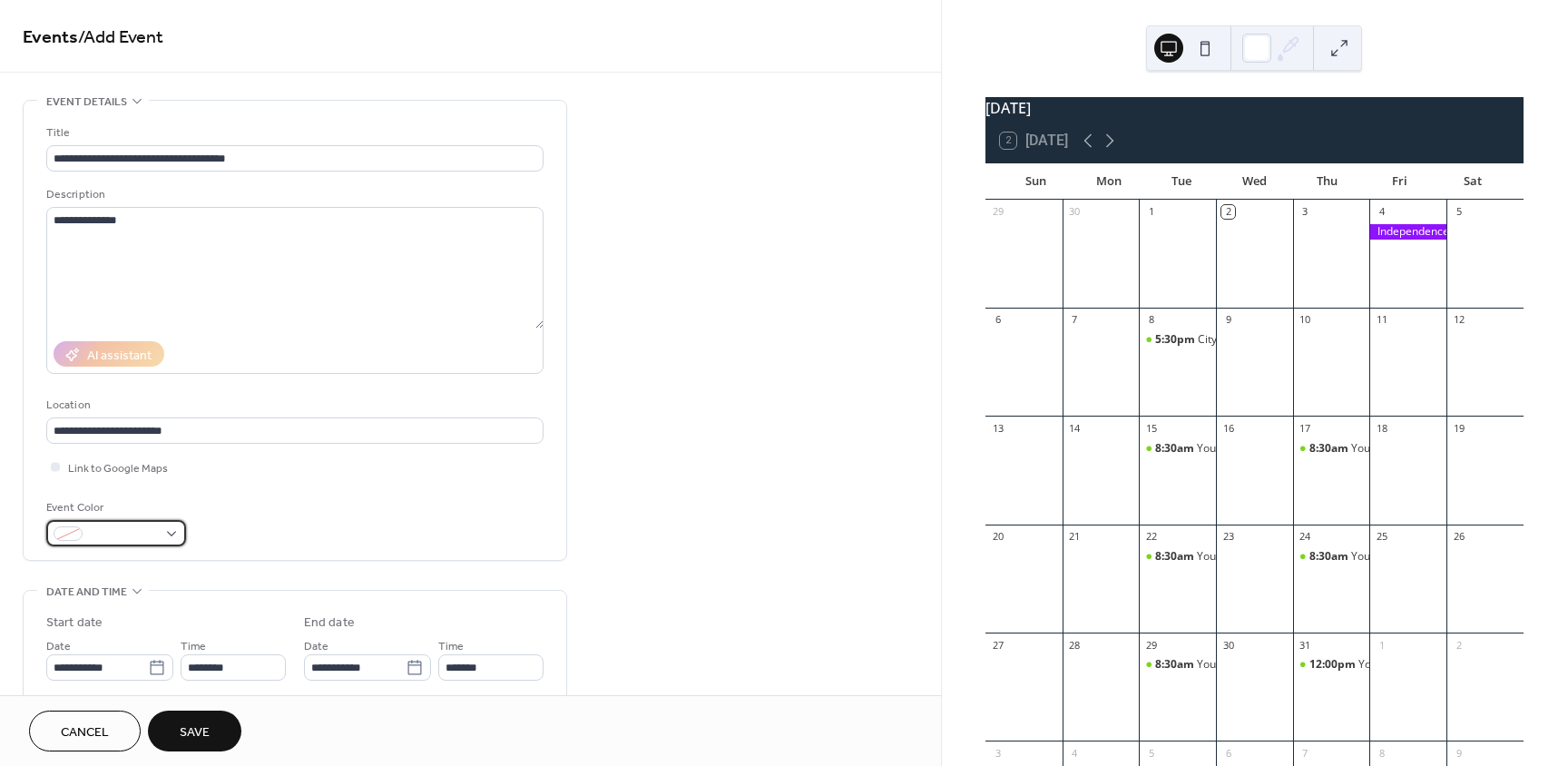 click at bounding box center (116, 533) 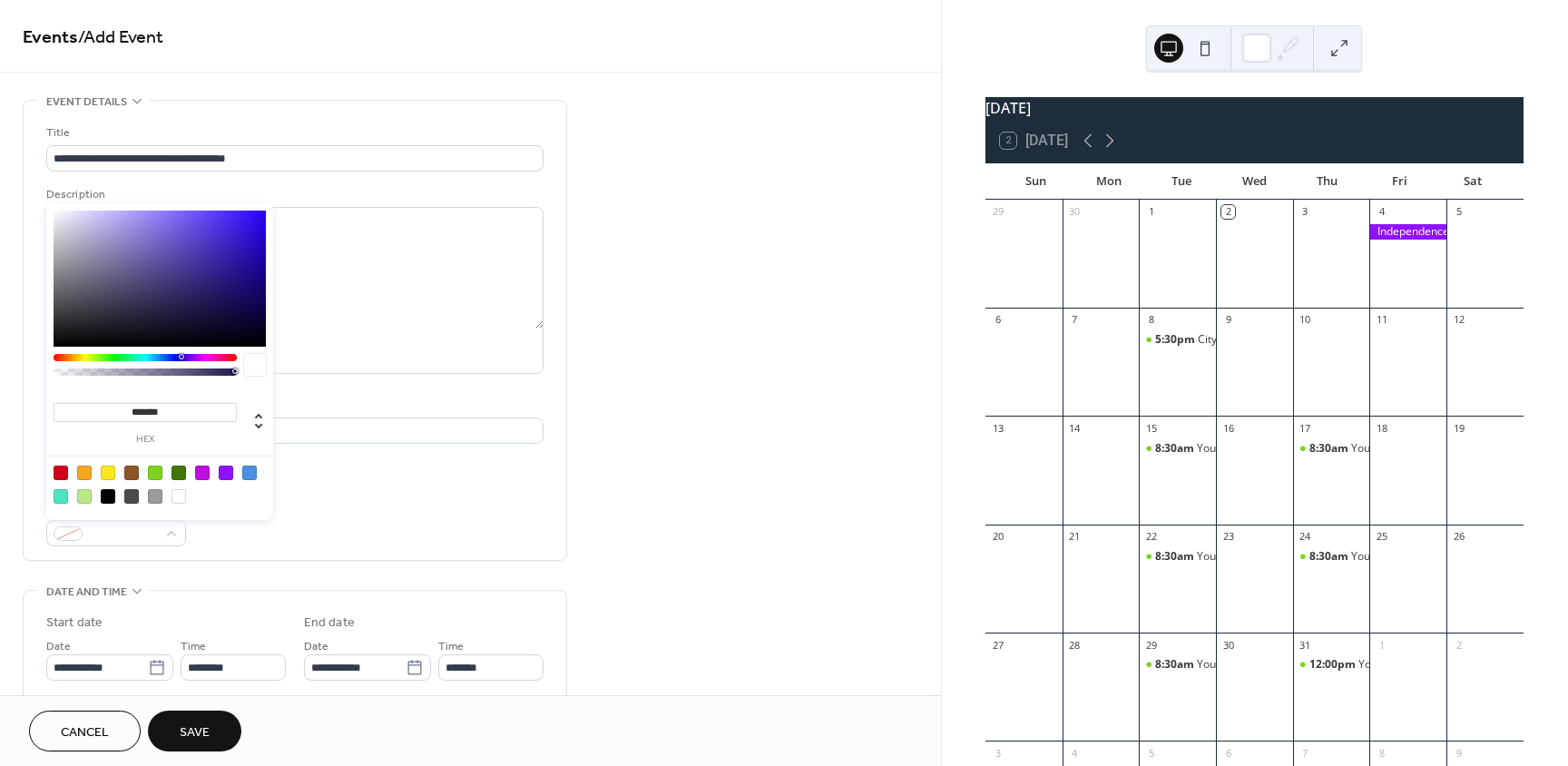 click at bounding box center (155, 473) 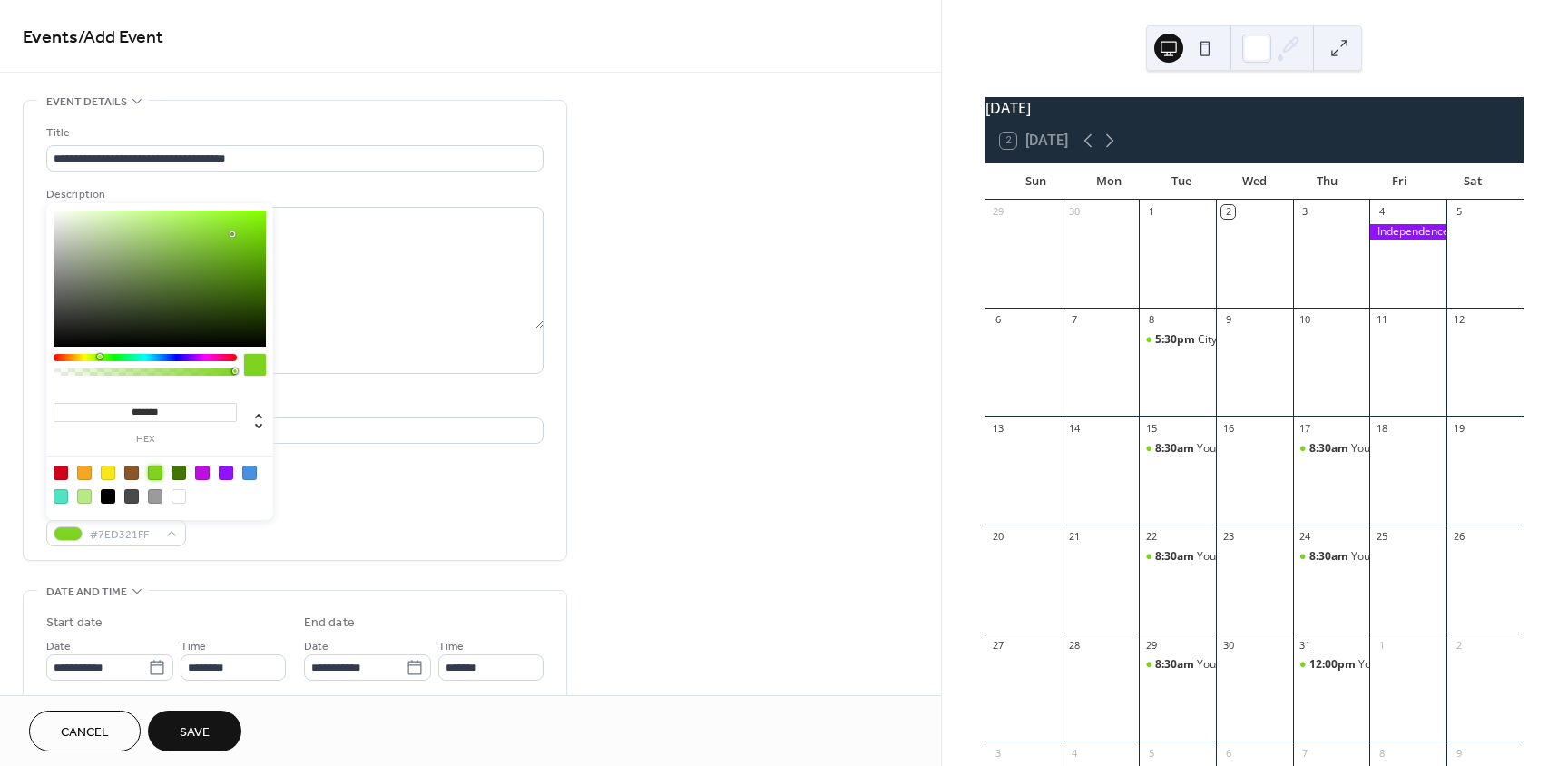 click on "Event Color #7ED321FF" at bounding box center (295, 522) 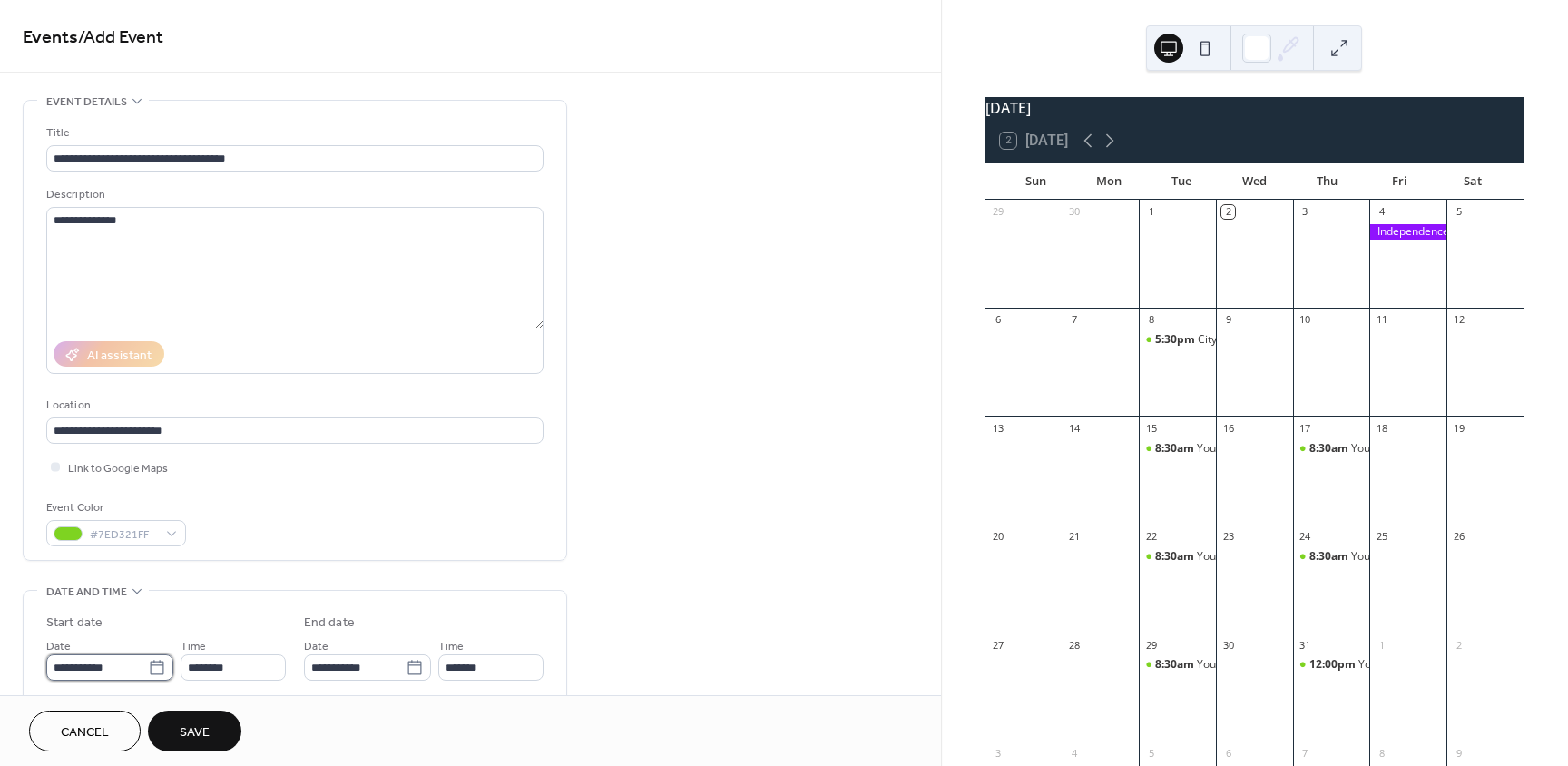 click on "**********" at bounding box center (97, 667) 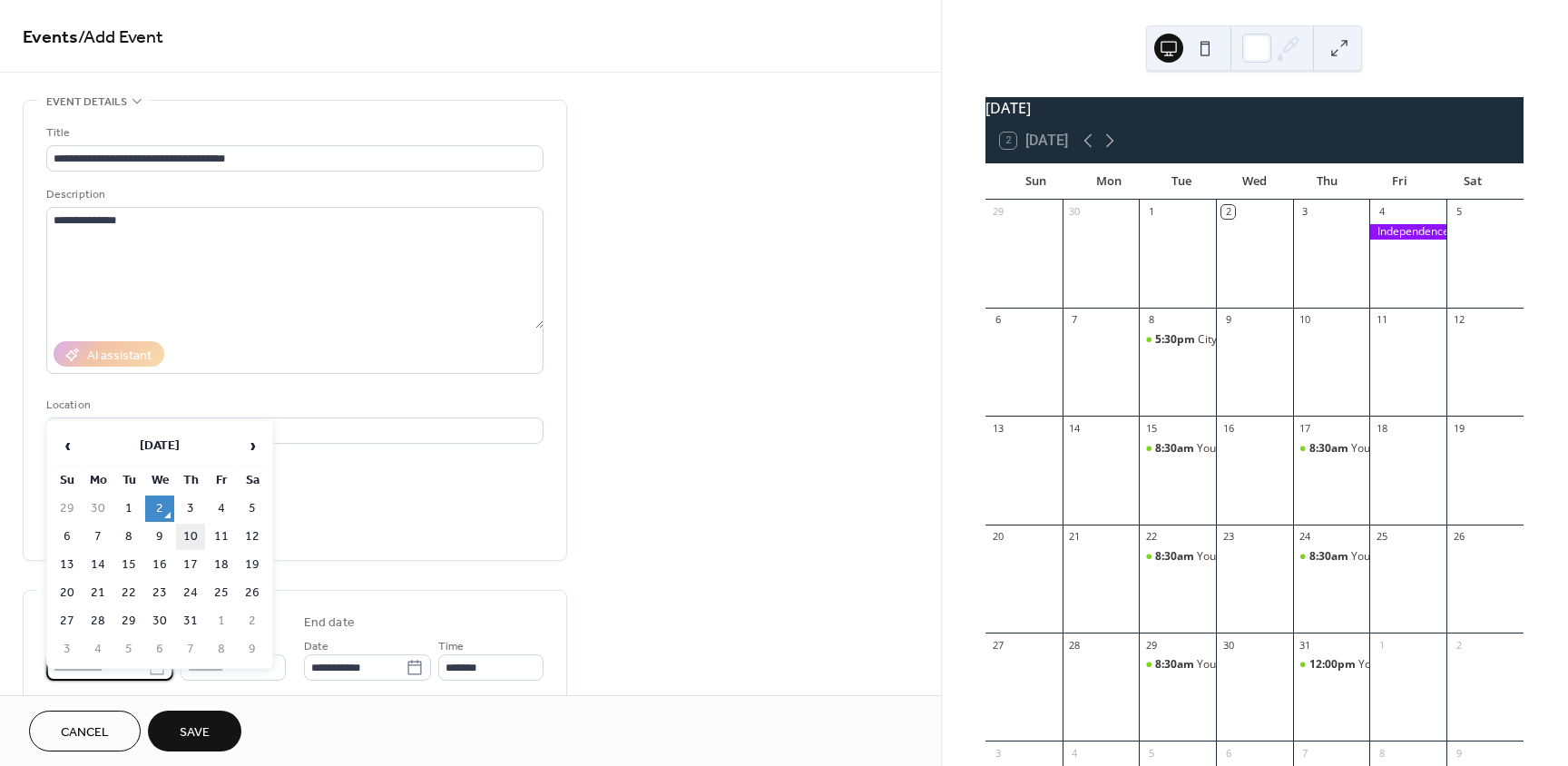 click on "10" at bounding box center (191, 536) 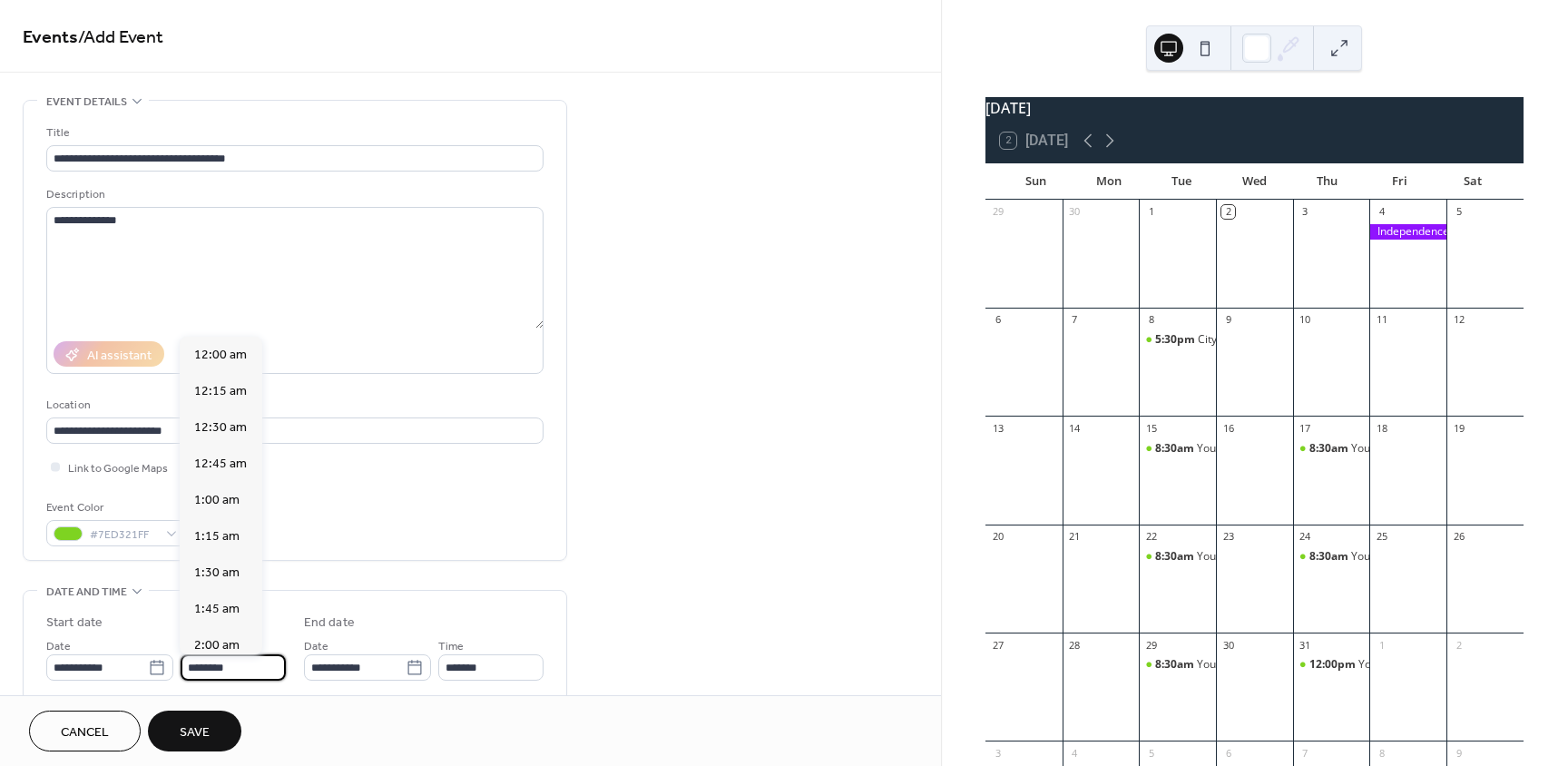 click on "********" at bounding box center [233, 667] 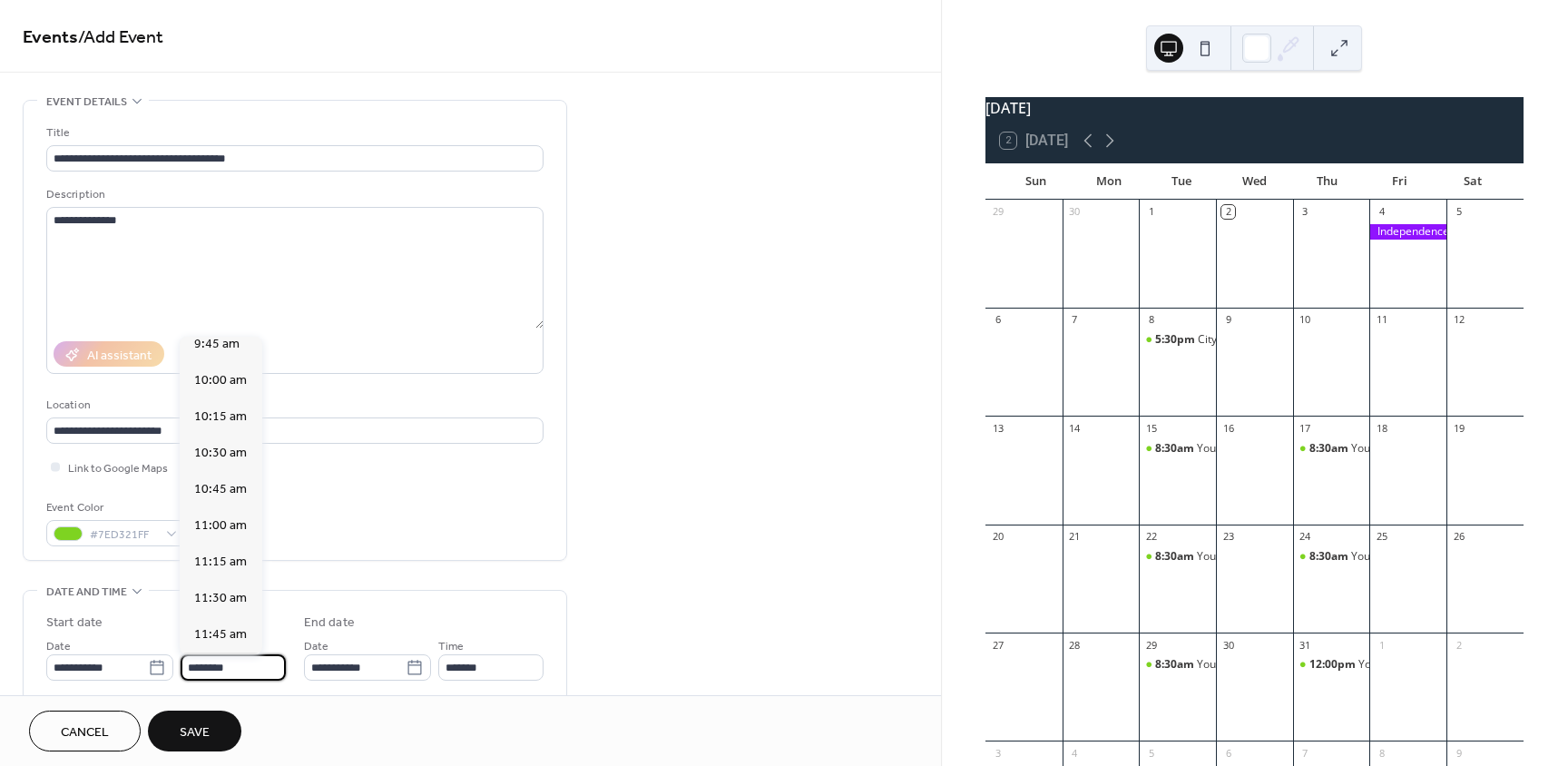 scroll, scrollTop: 1423, scrollLeft: 0, axis: vertical 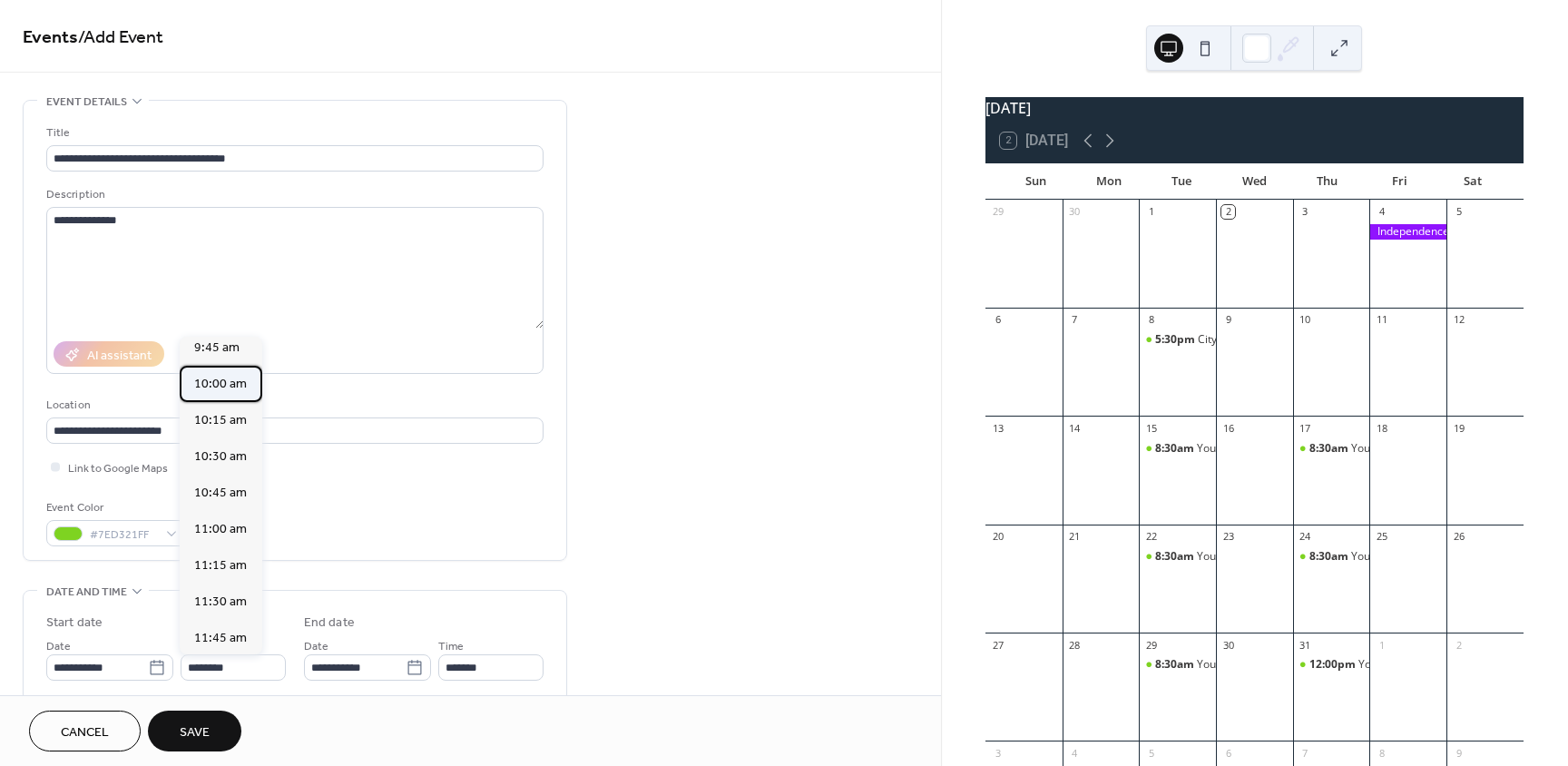 click on "10:00 am" at bounding box center [220, 384] 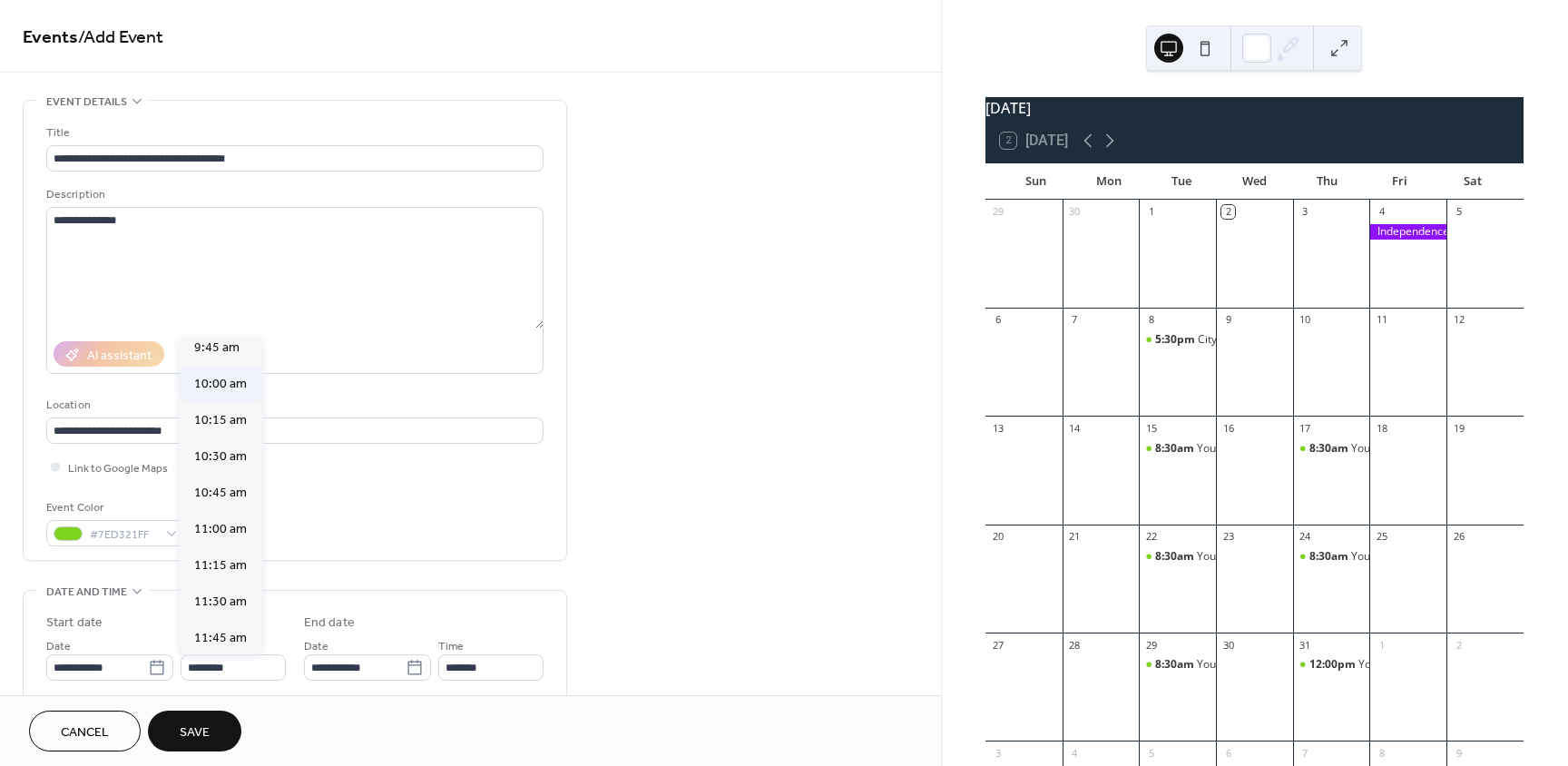 type on "********" 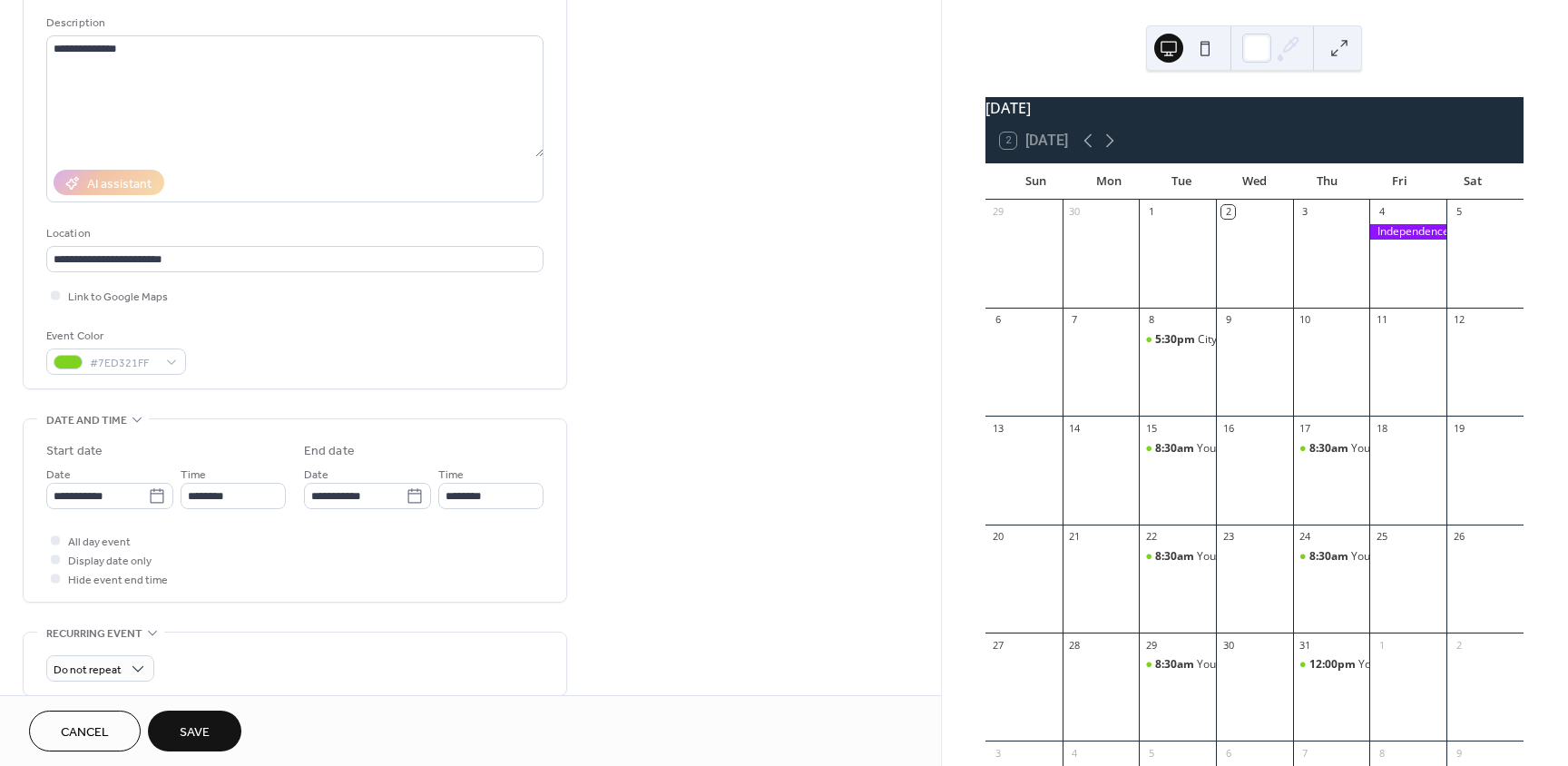 scroll, scrollTop: 182, scrollLeft: 0, axis: vertical 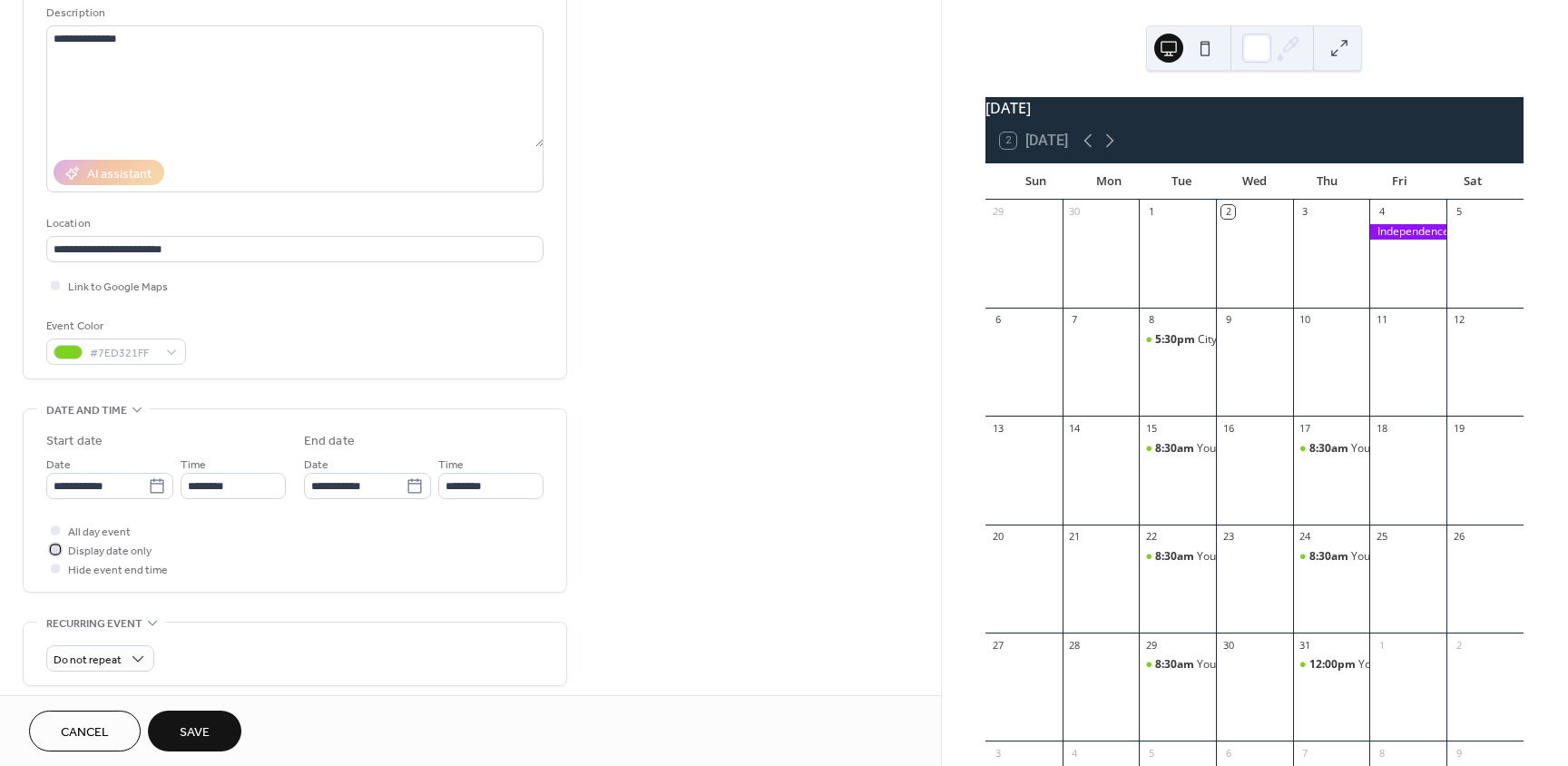 click at bounding box center [55, 549] 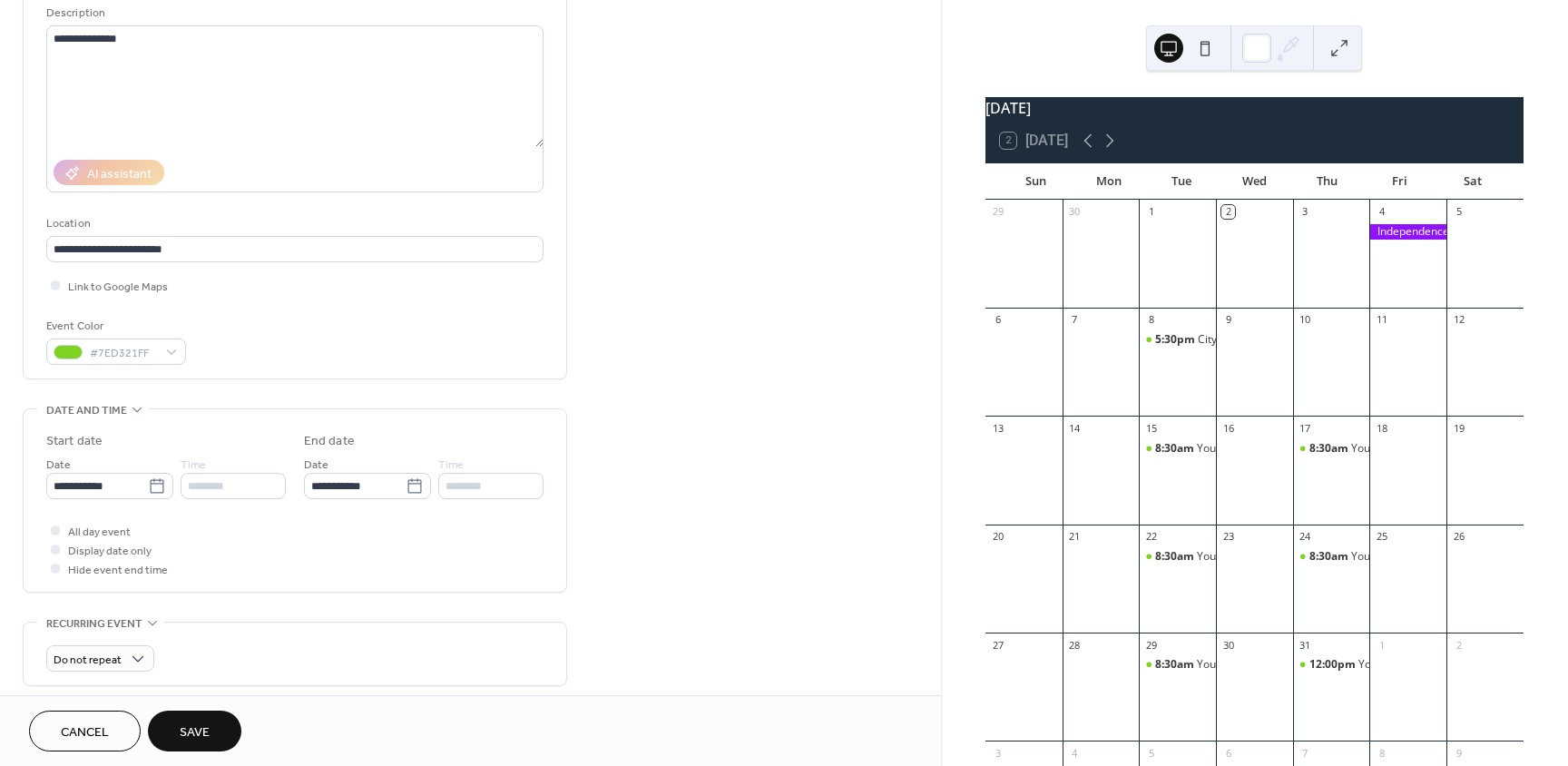 click on "**********" at bounding box center (295, 500) 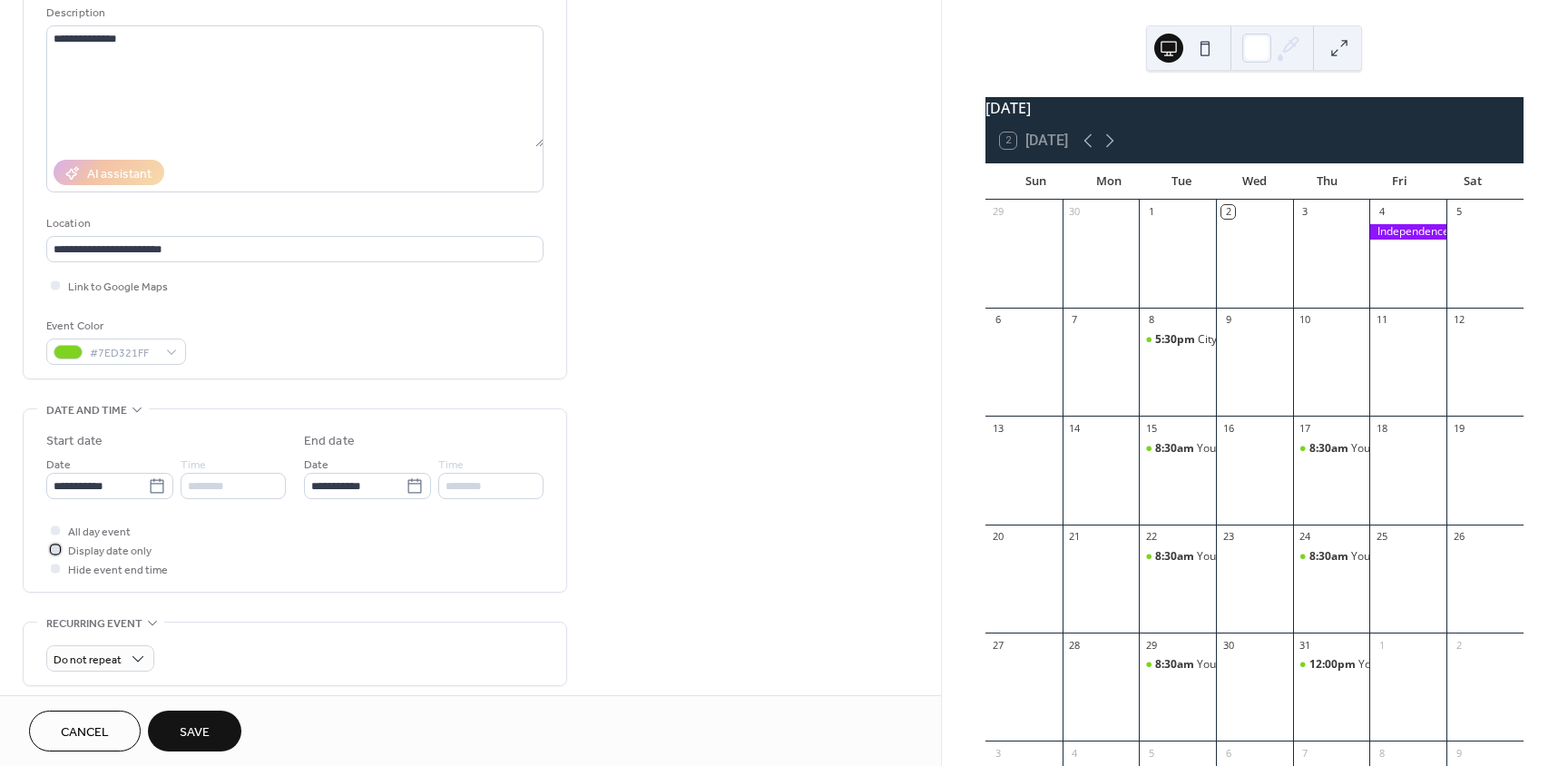 click 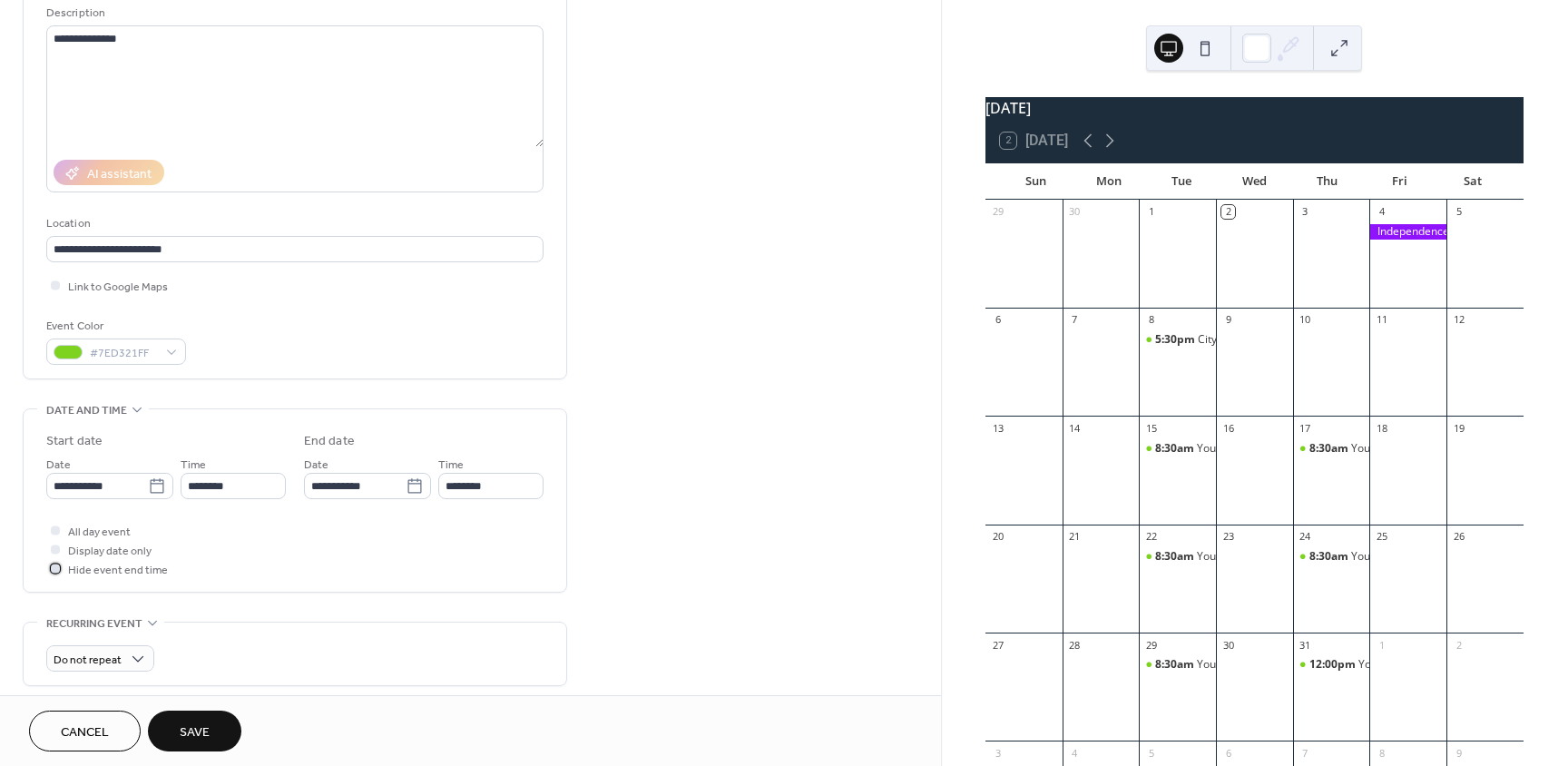 click at bounding box center [55, 568] 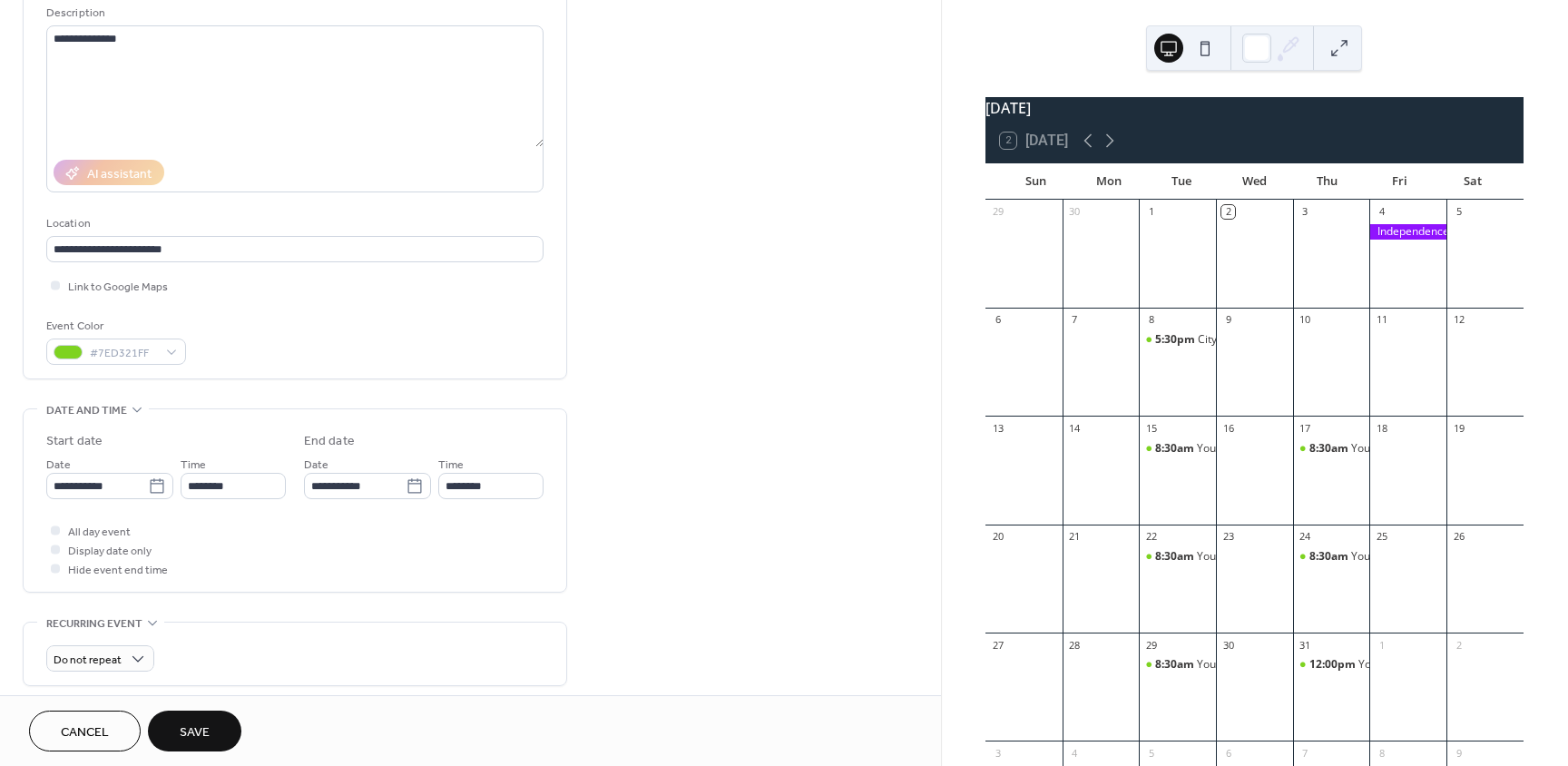 click on "Save" at bounding box center [194, 731] 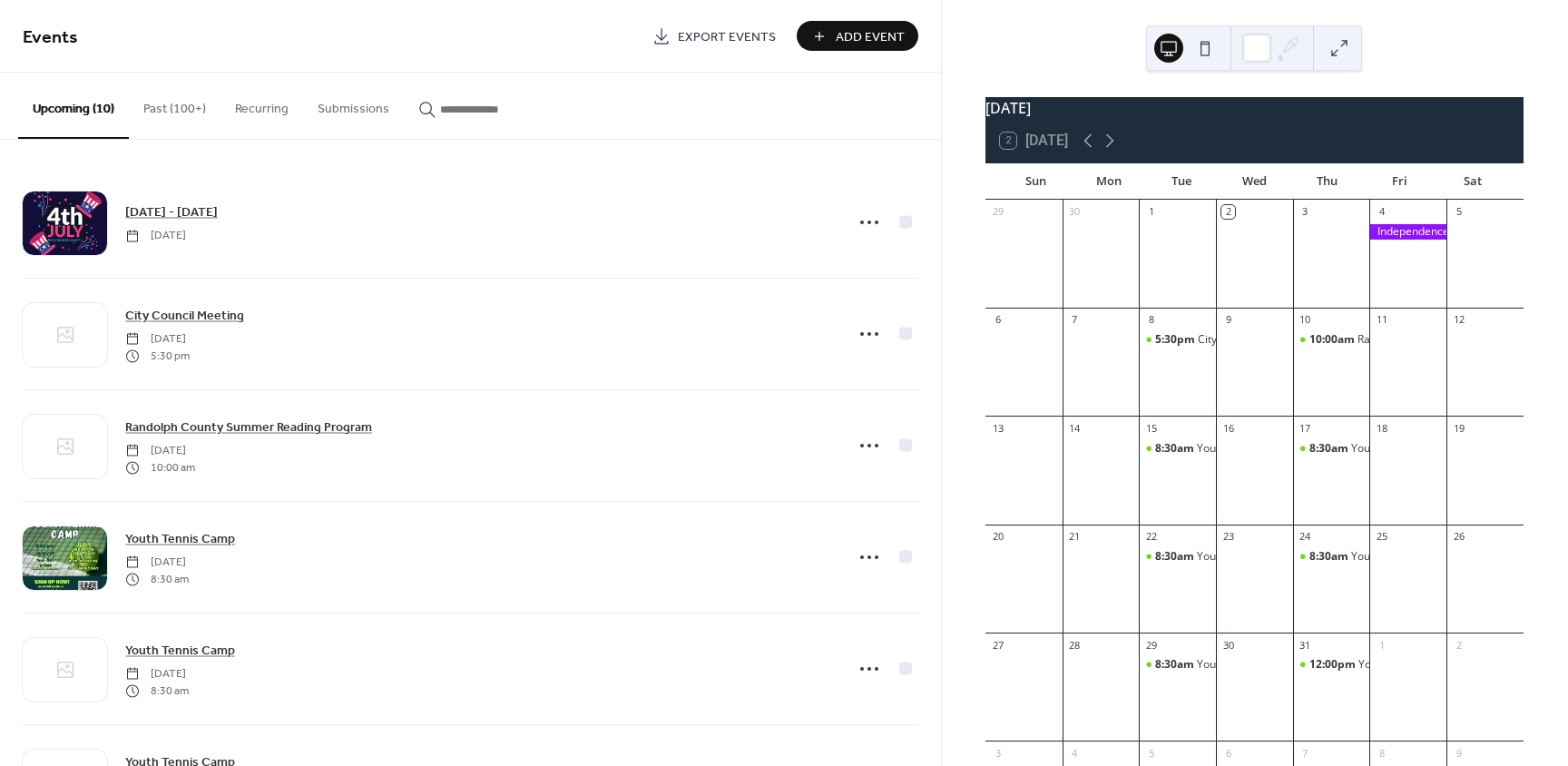 click on "Add Event" at bounding box center [870, 37] 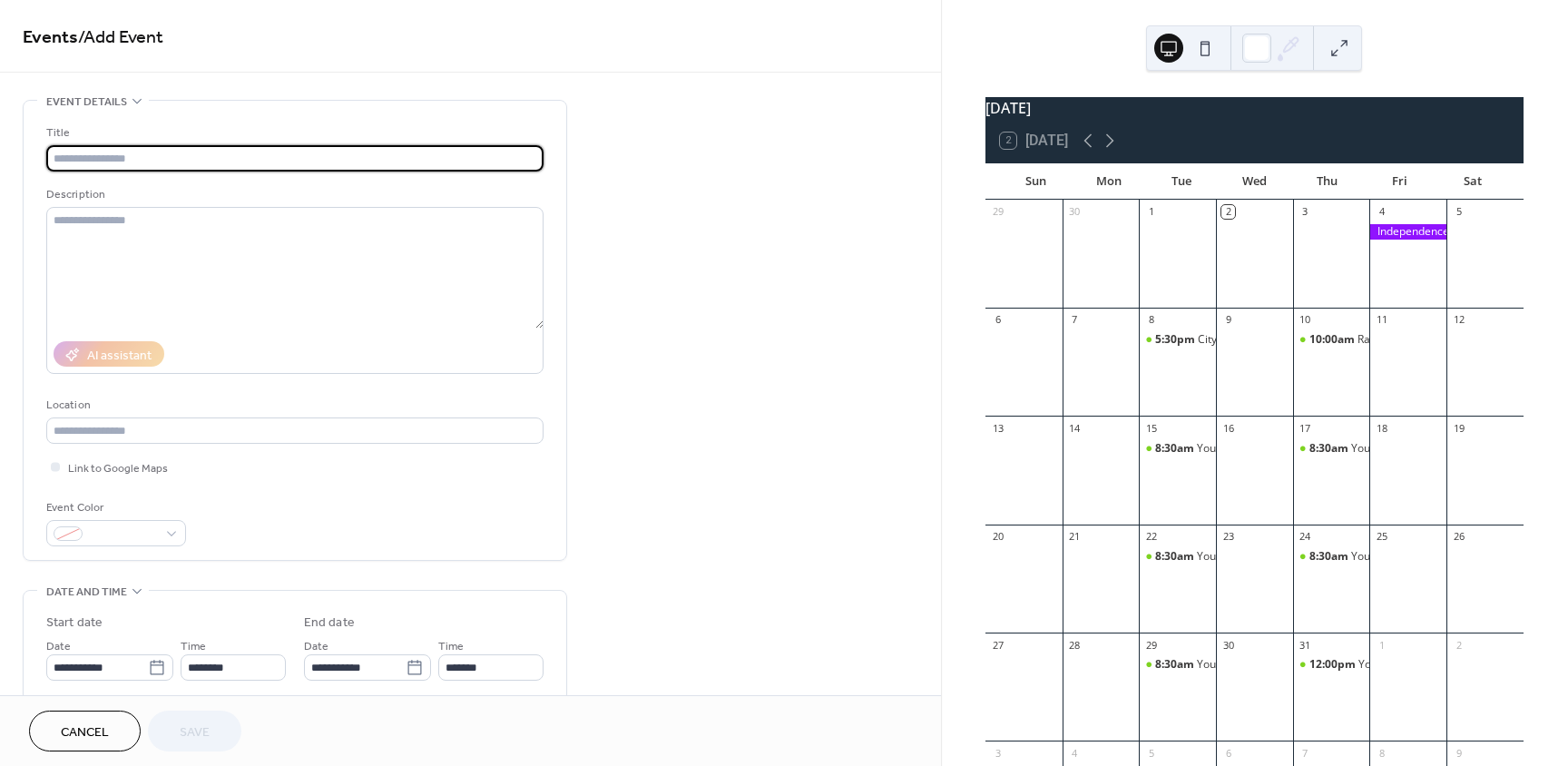 click at bounding box center (295, 158) 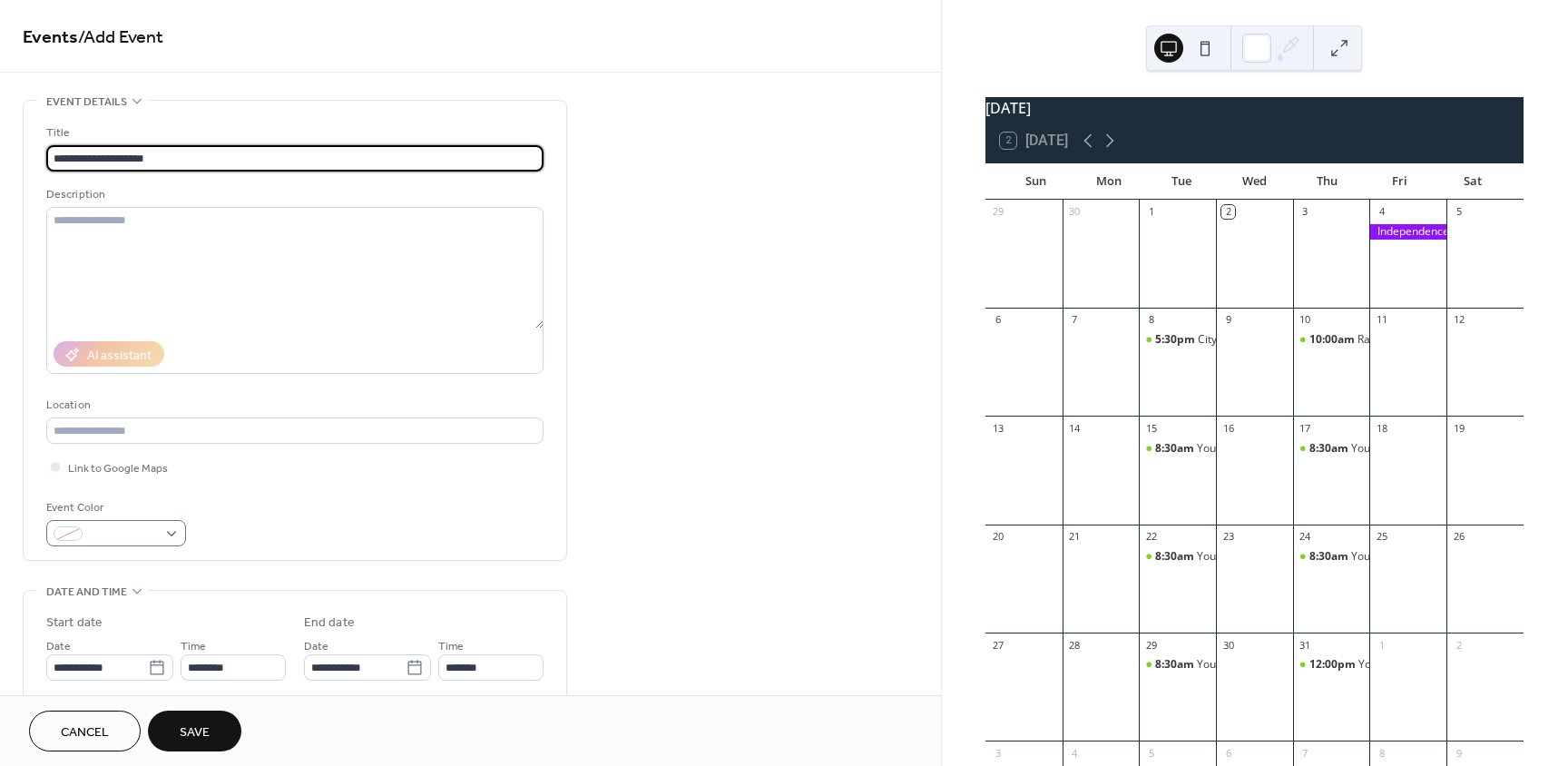 type on "**********" 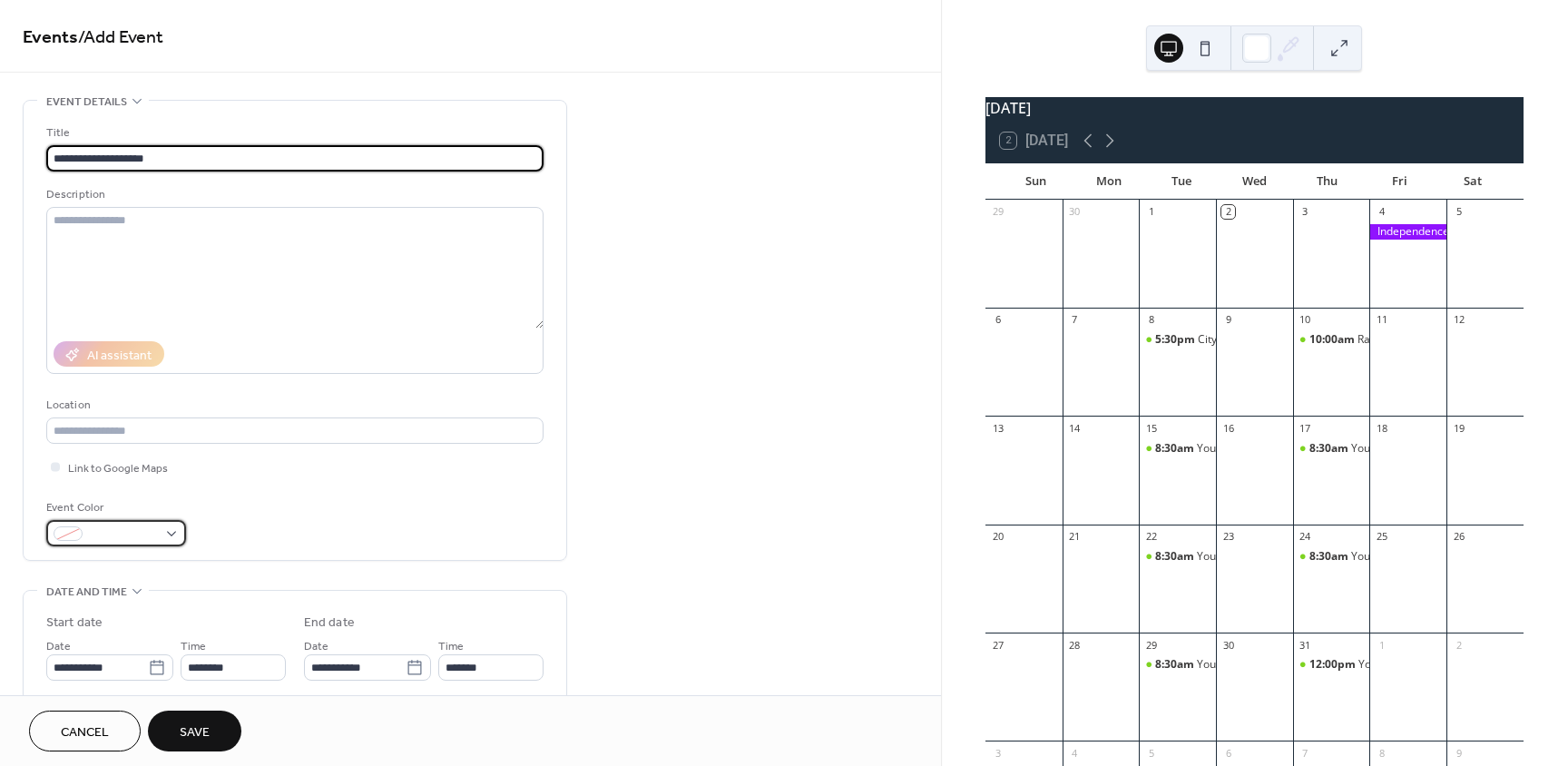 click at bounding box center [116, 533] 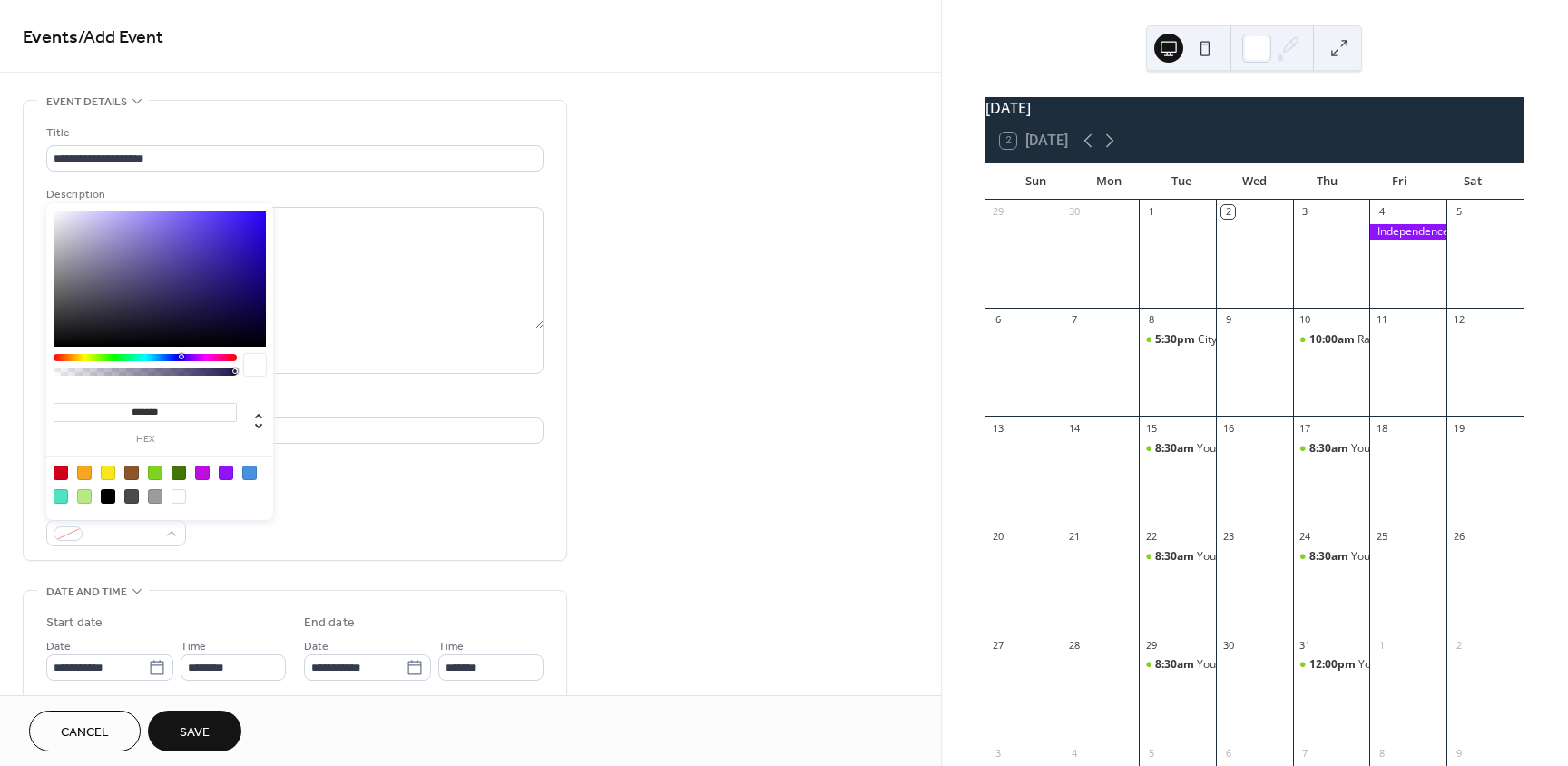 click at bounding box center [155, 473] 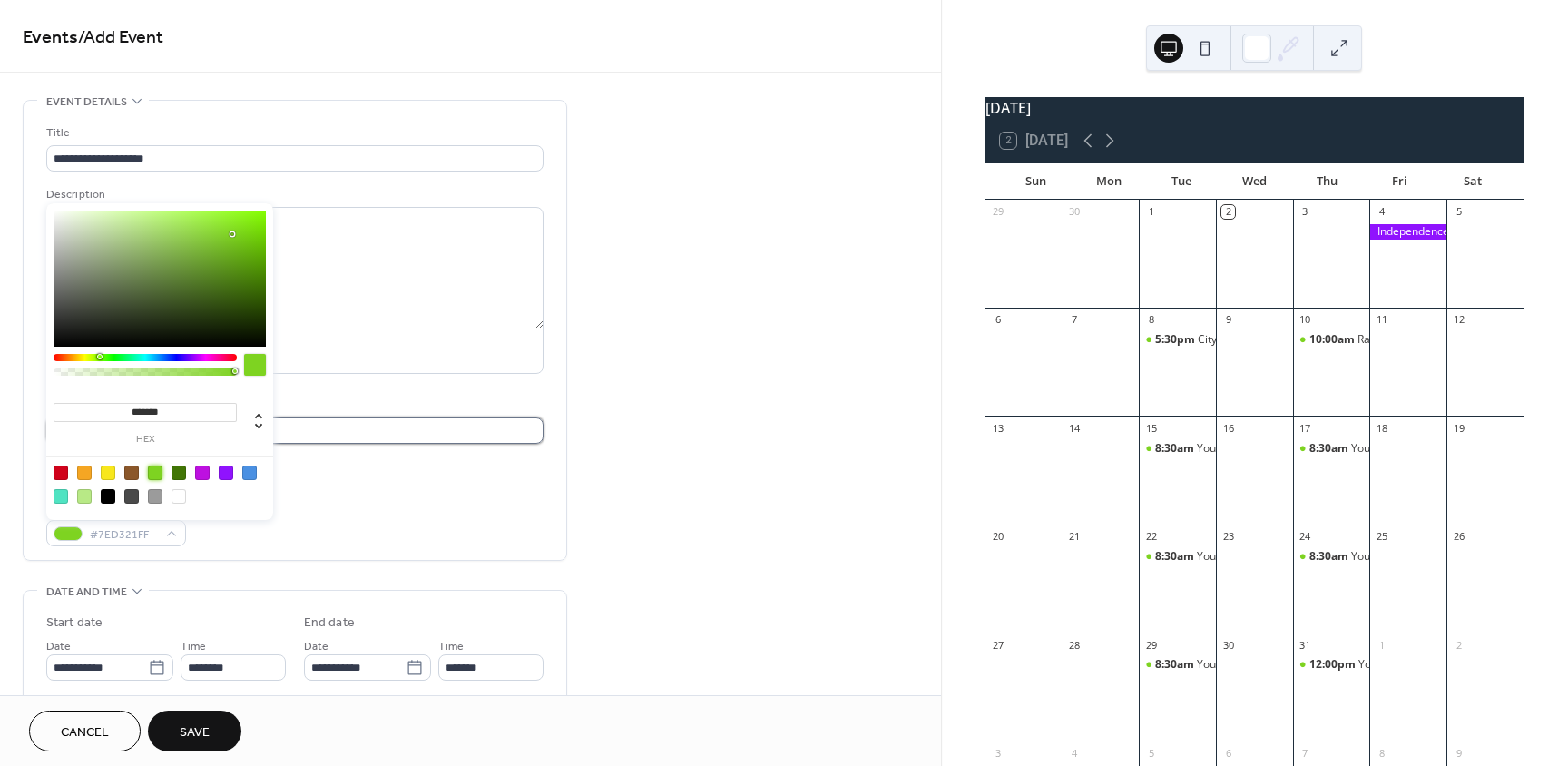 click at bounding box center [295, 430] 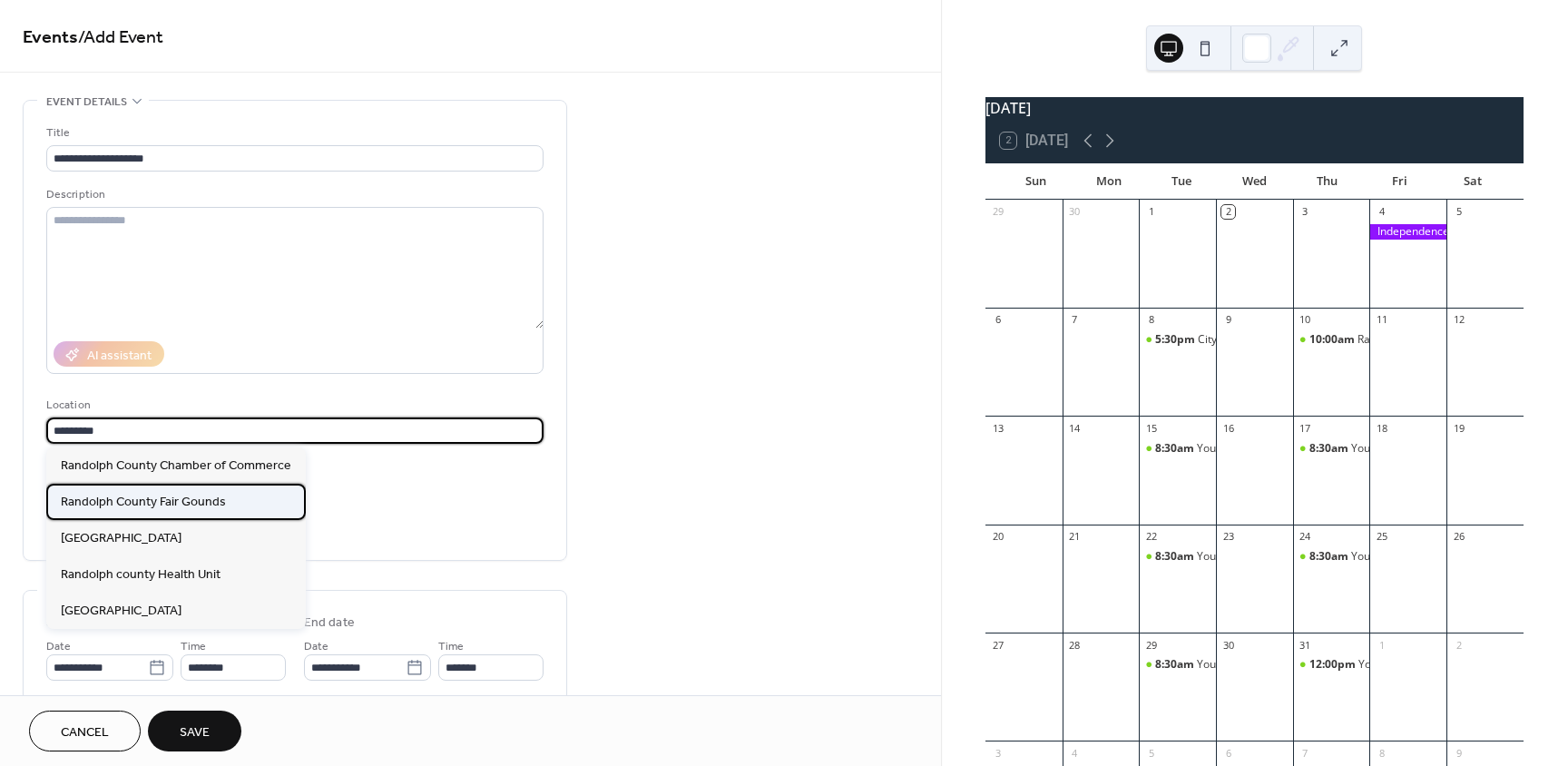 click on "Randolph County Fair Gounds" at bounding box center [143, 502] 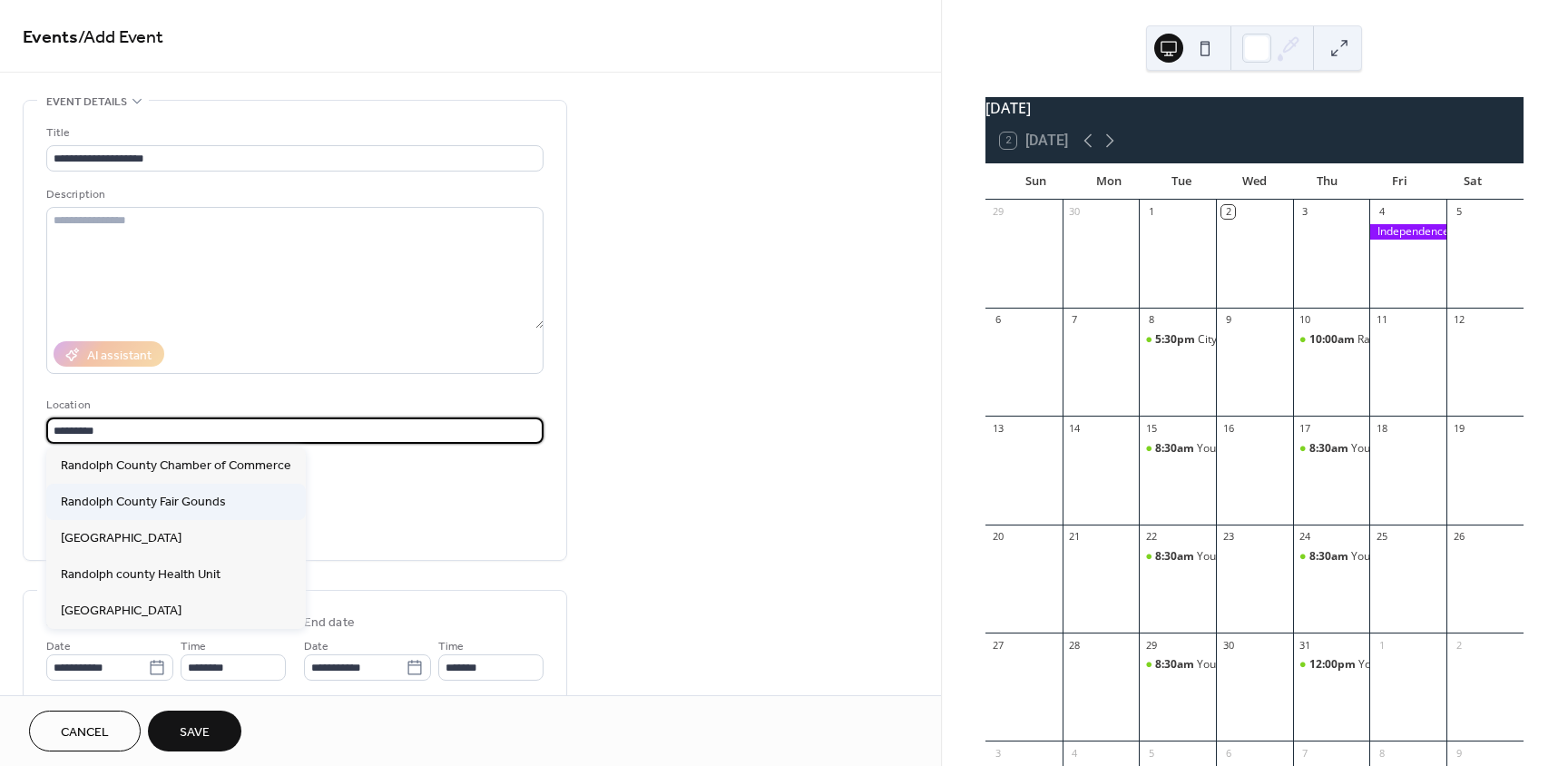 type on "**********" 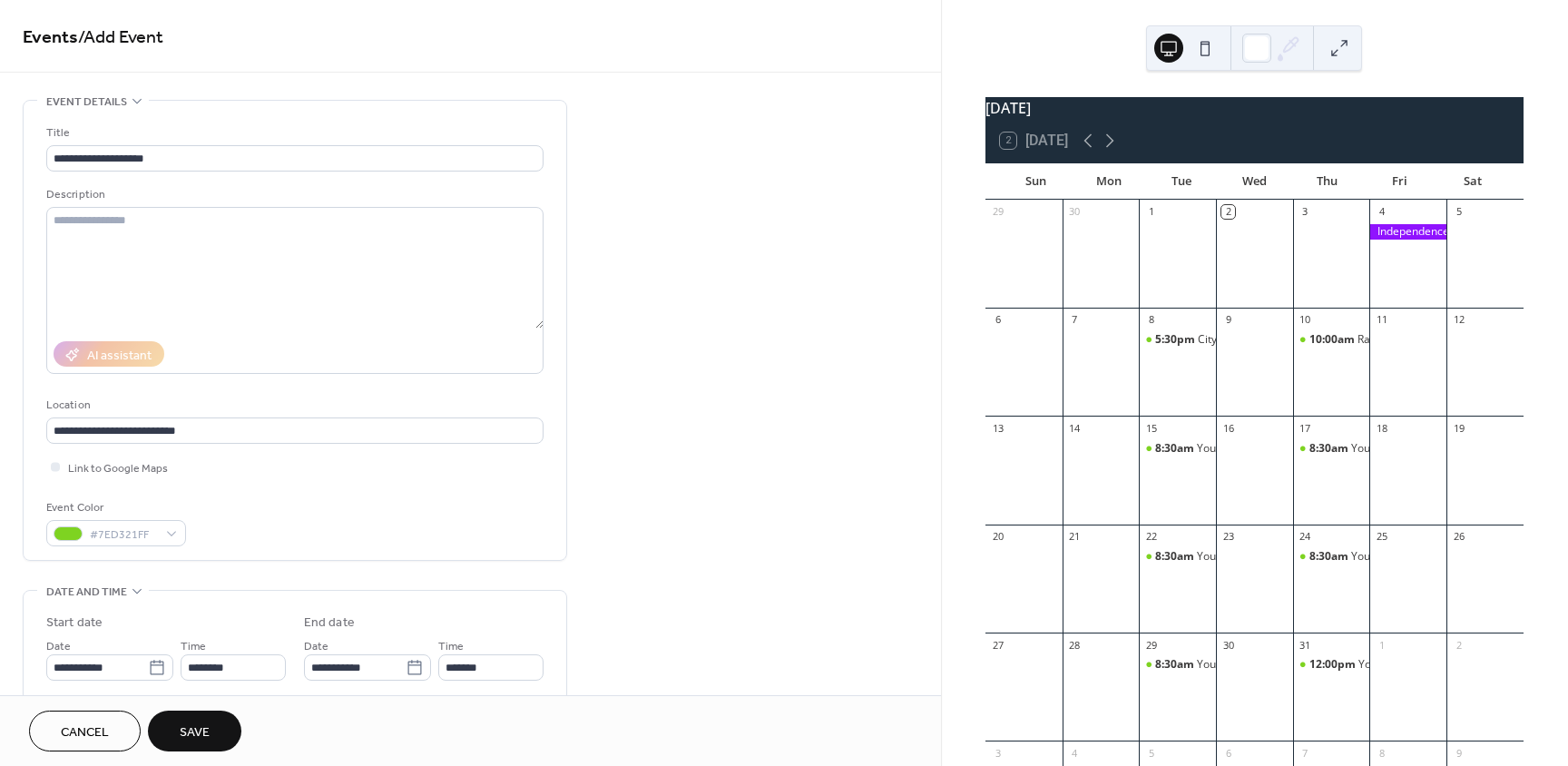 click on "Event Color #7ED321FF" at bounding box center [295, 522] 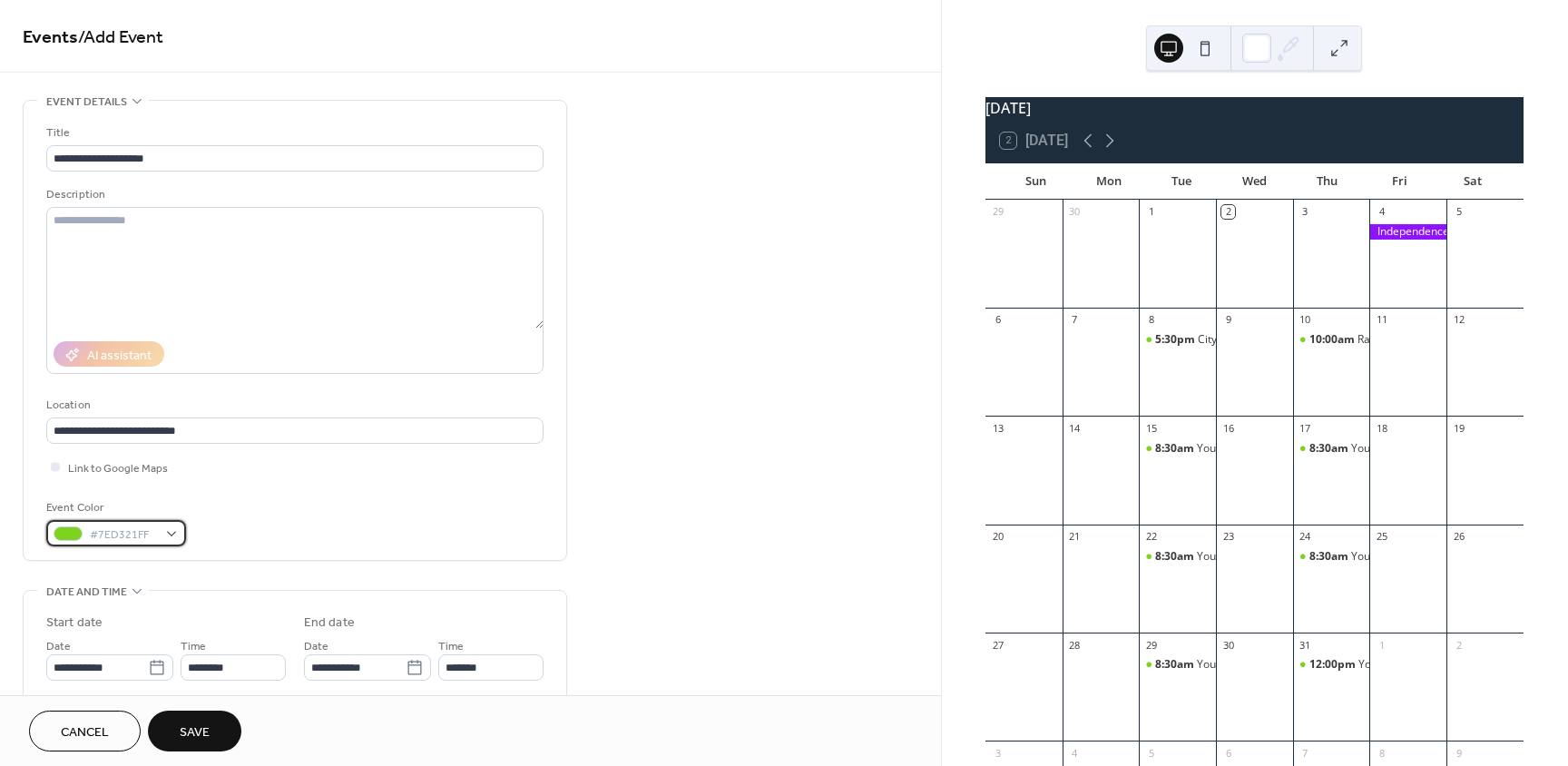 click on "#7ED321FF" at bounding box center (116, 533) 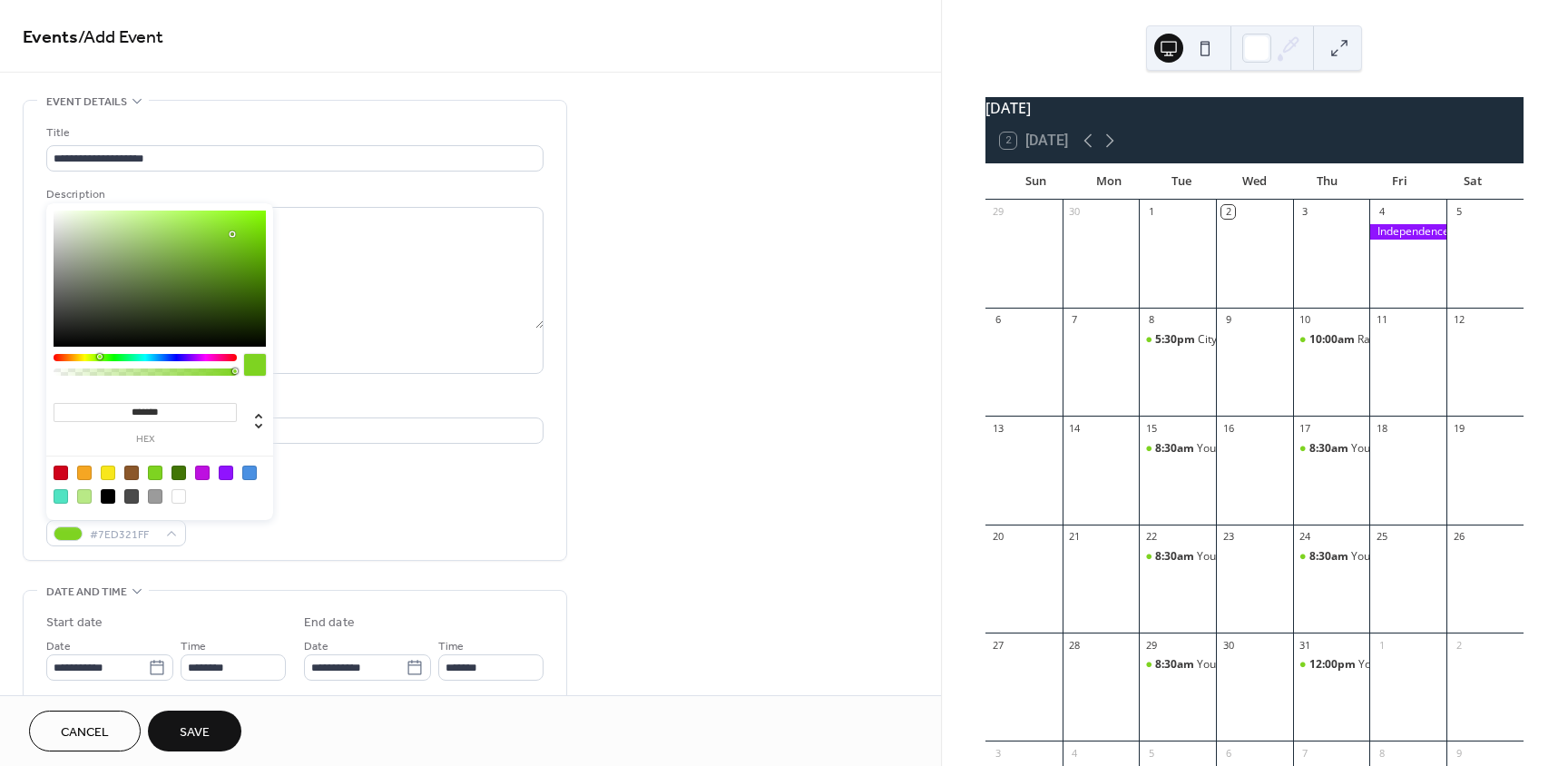 click at bounding box center [108, 473] 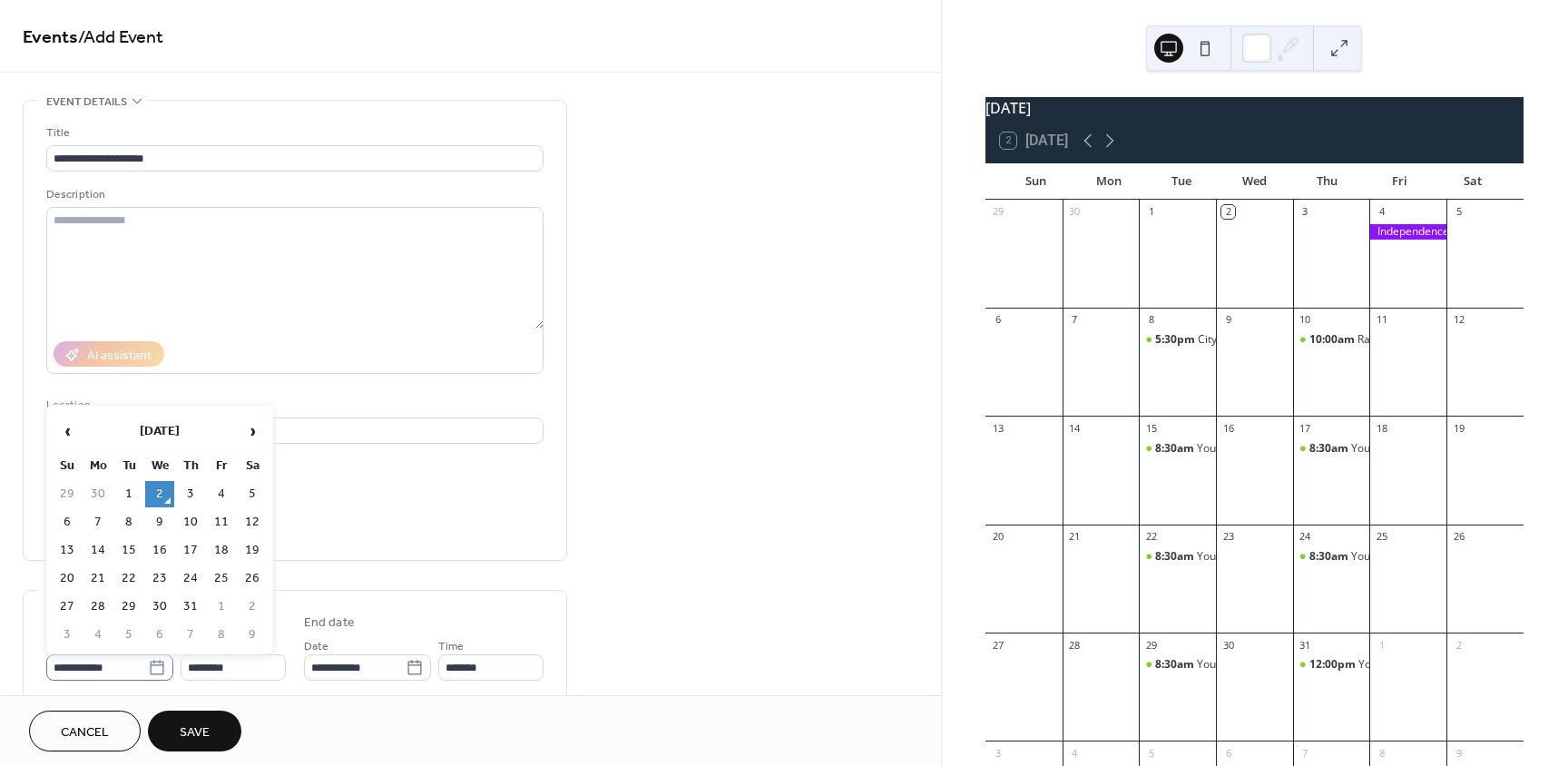 click 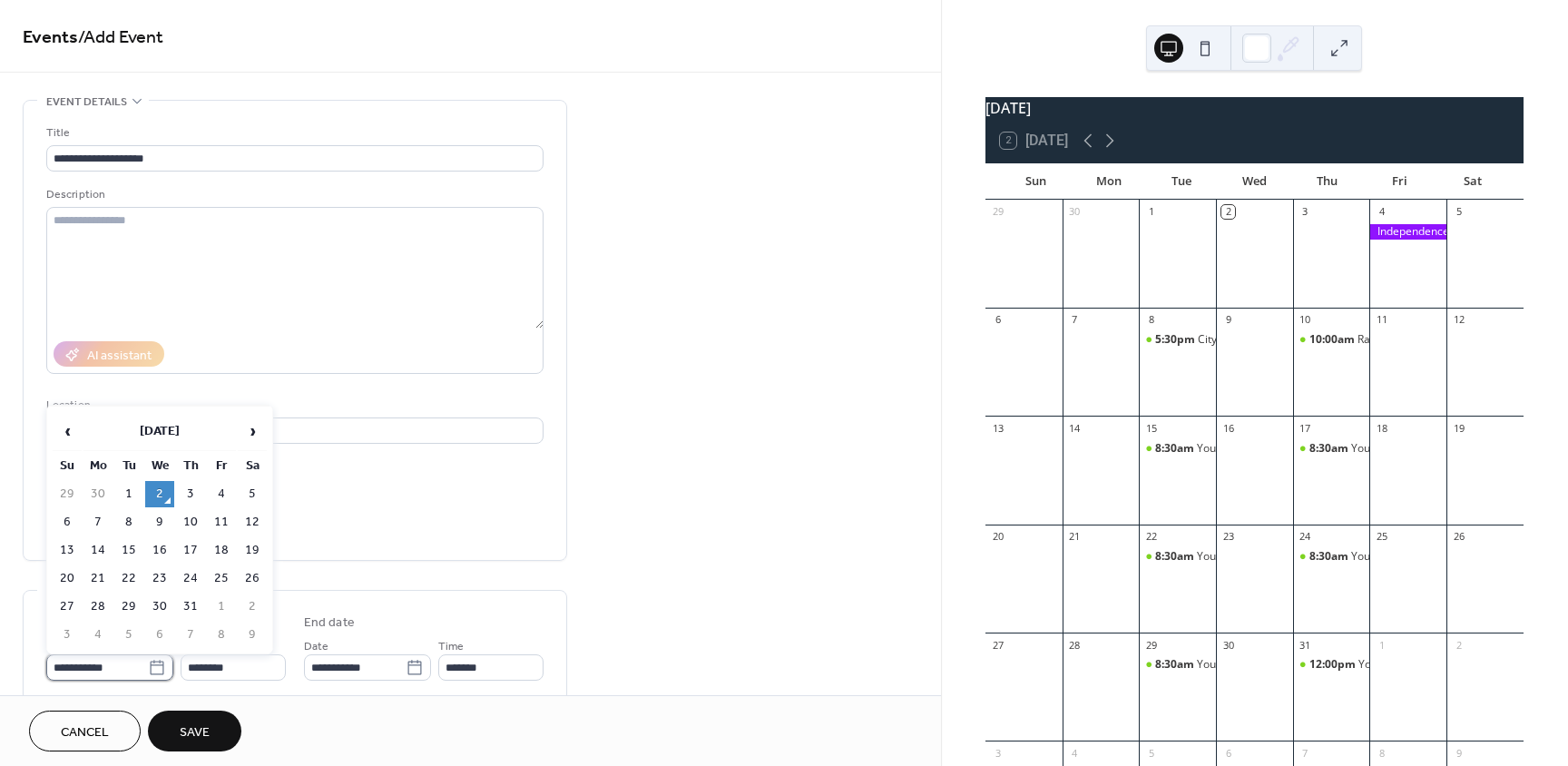 click on "**********" at bounding box center (97, 667) 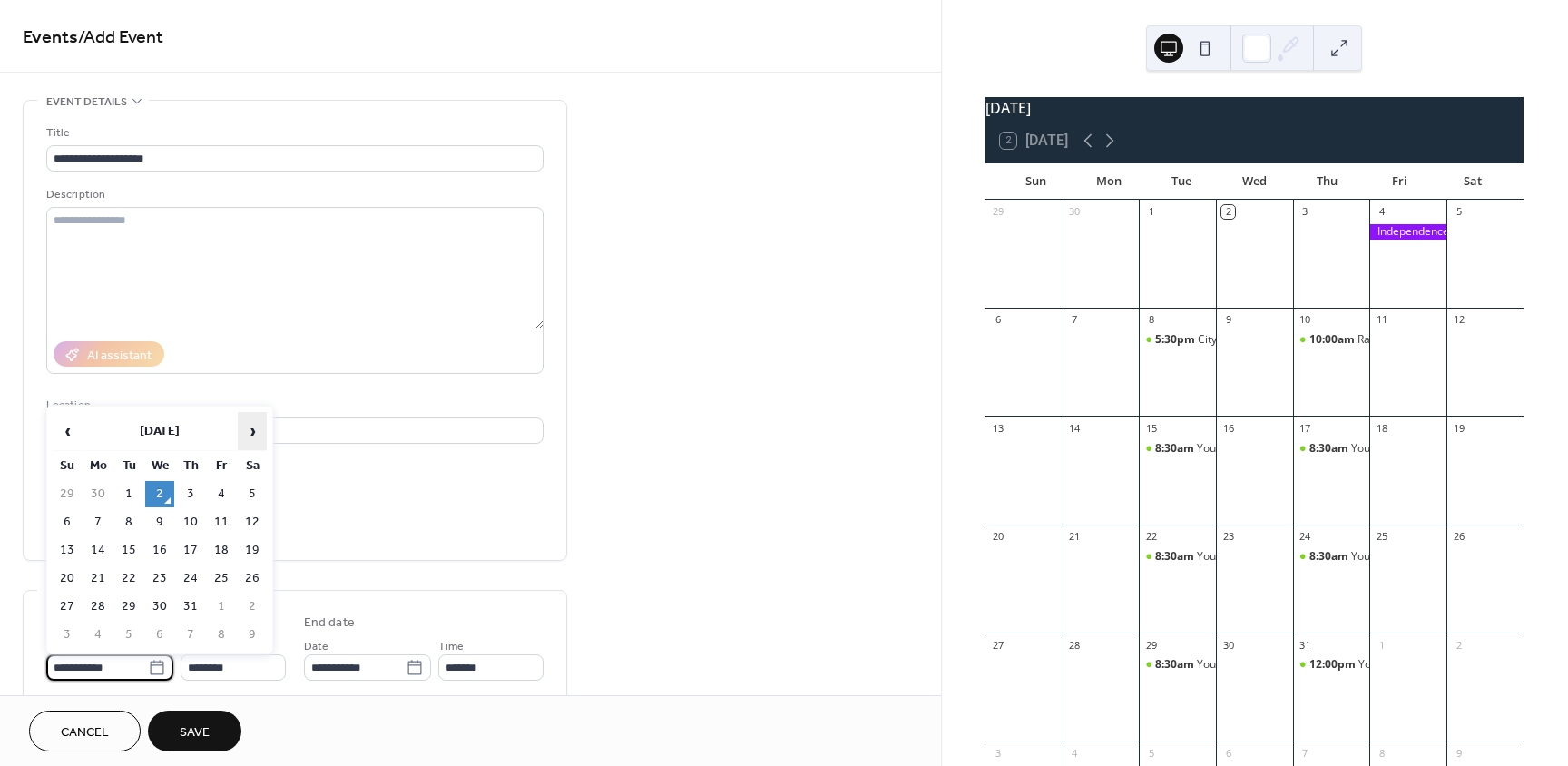drag, startPoint x: 245, startPoint y: 428, endPoint x: 250, endPoint y: 443, distance: 15.811388 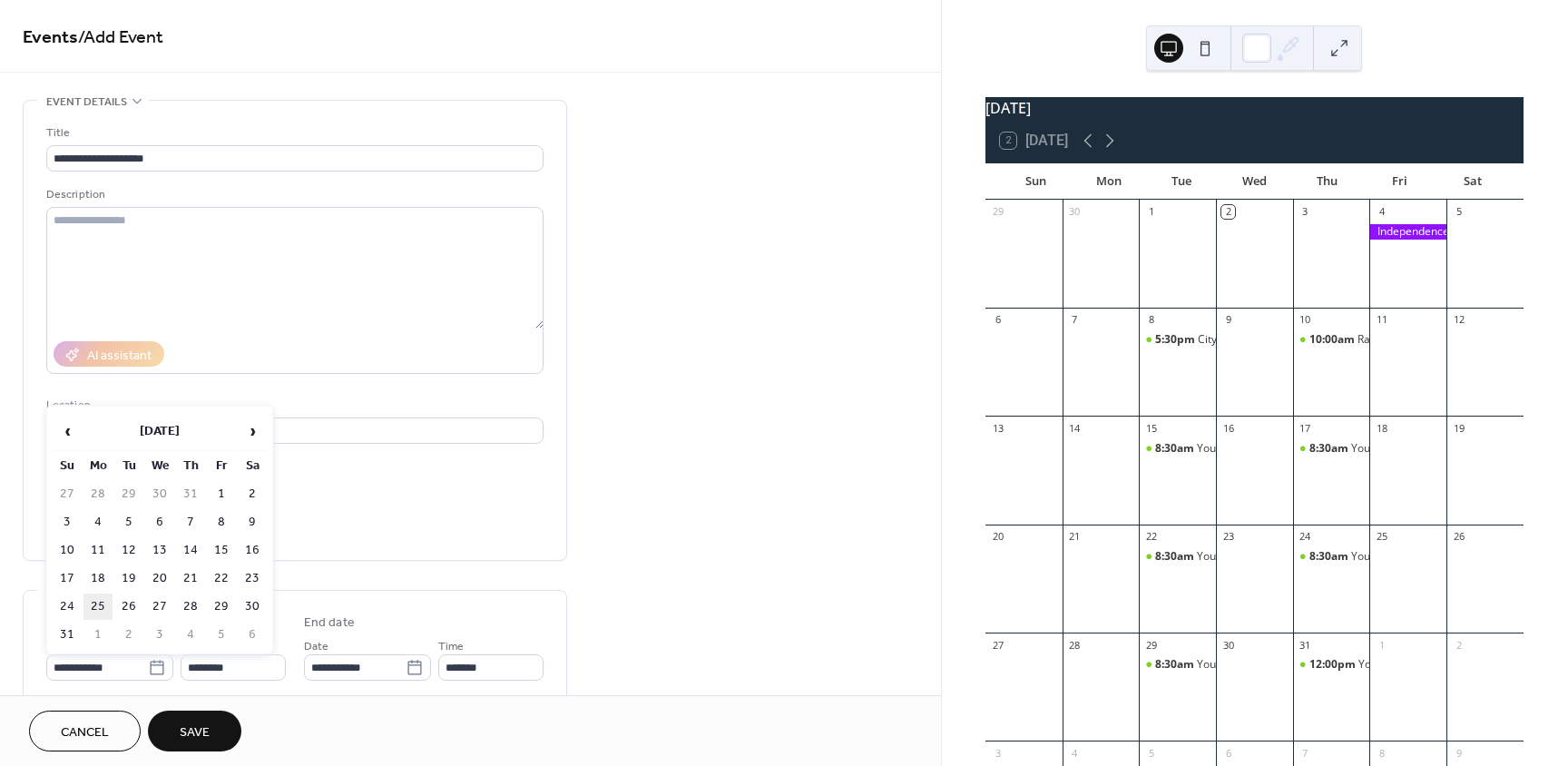 click on "25" at bounding box center (98, 606) 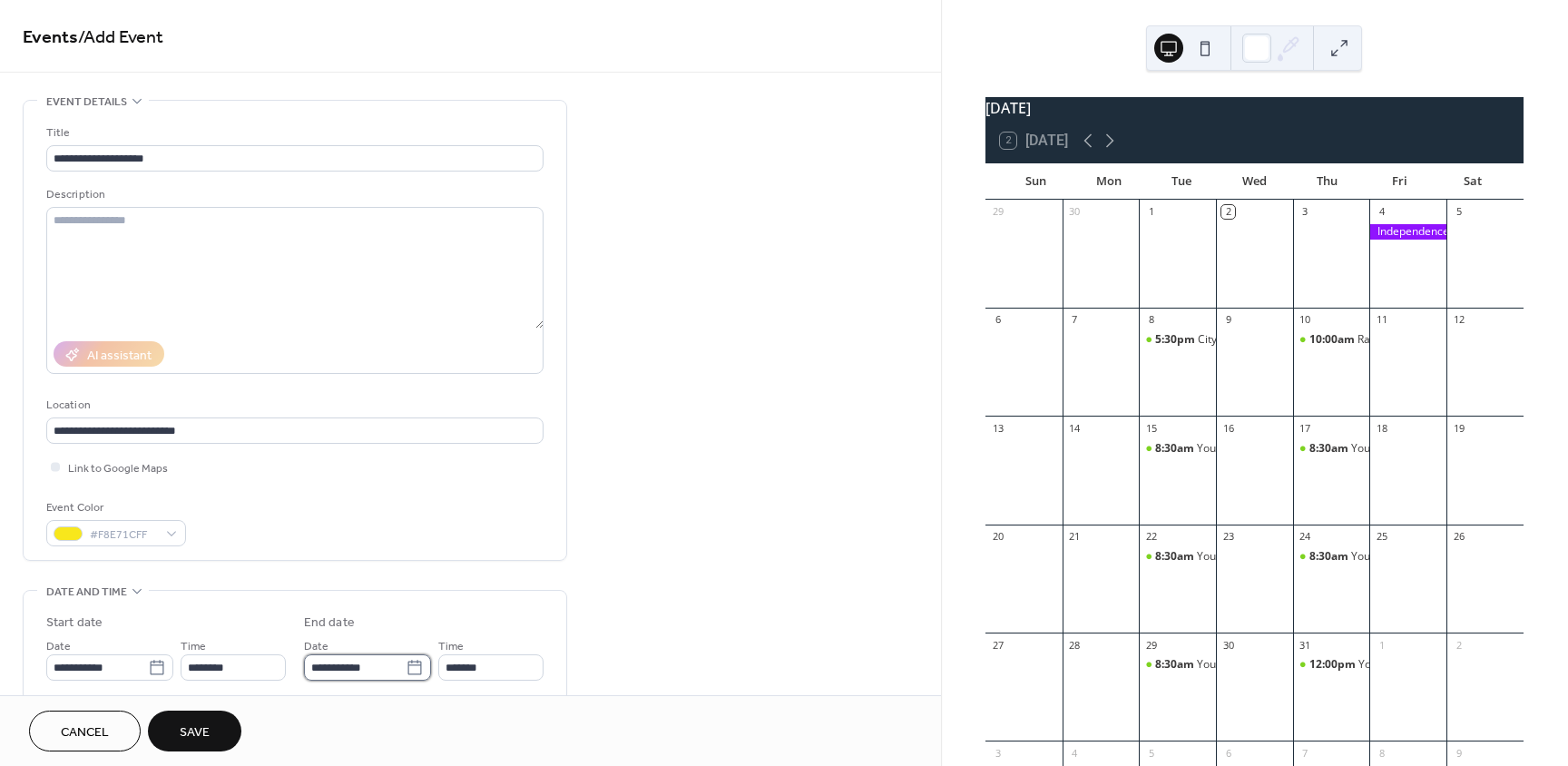 click on "**********" at bounding box center (355, 667) 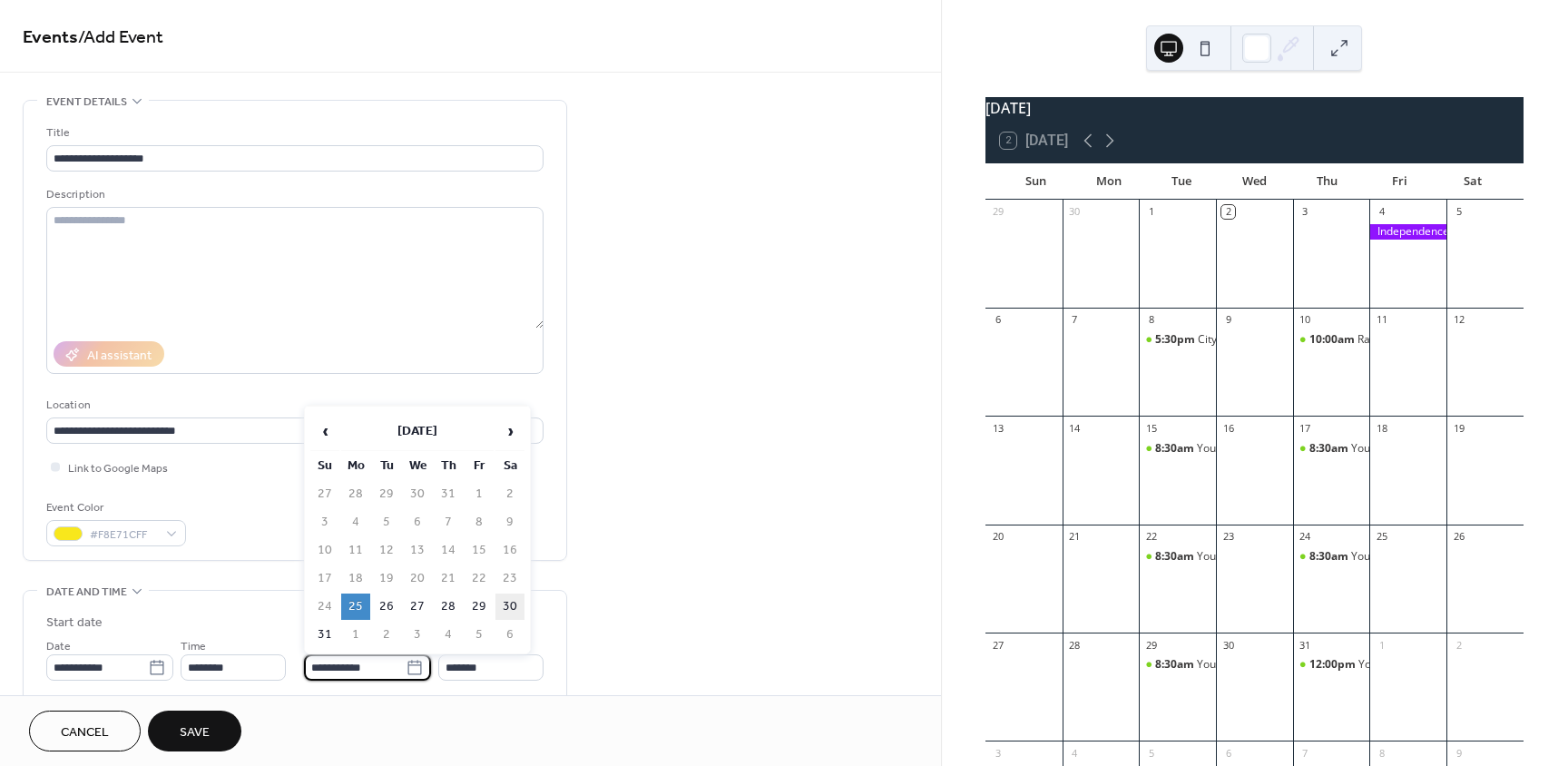 click on "30" at bounding box center [510, 606] 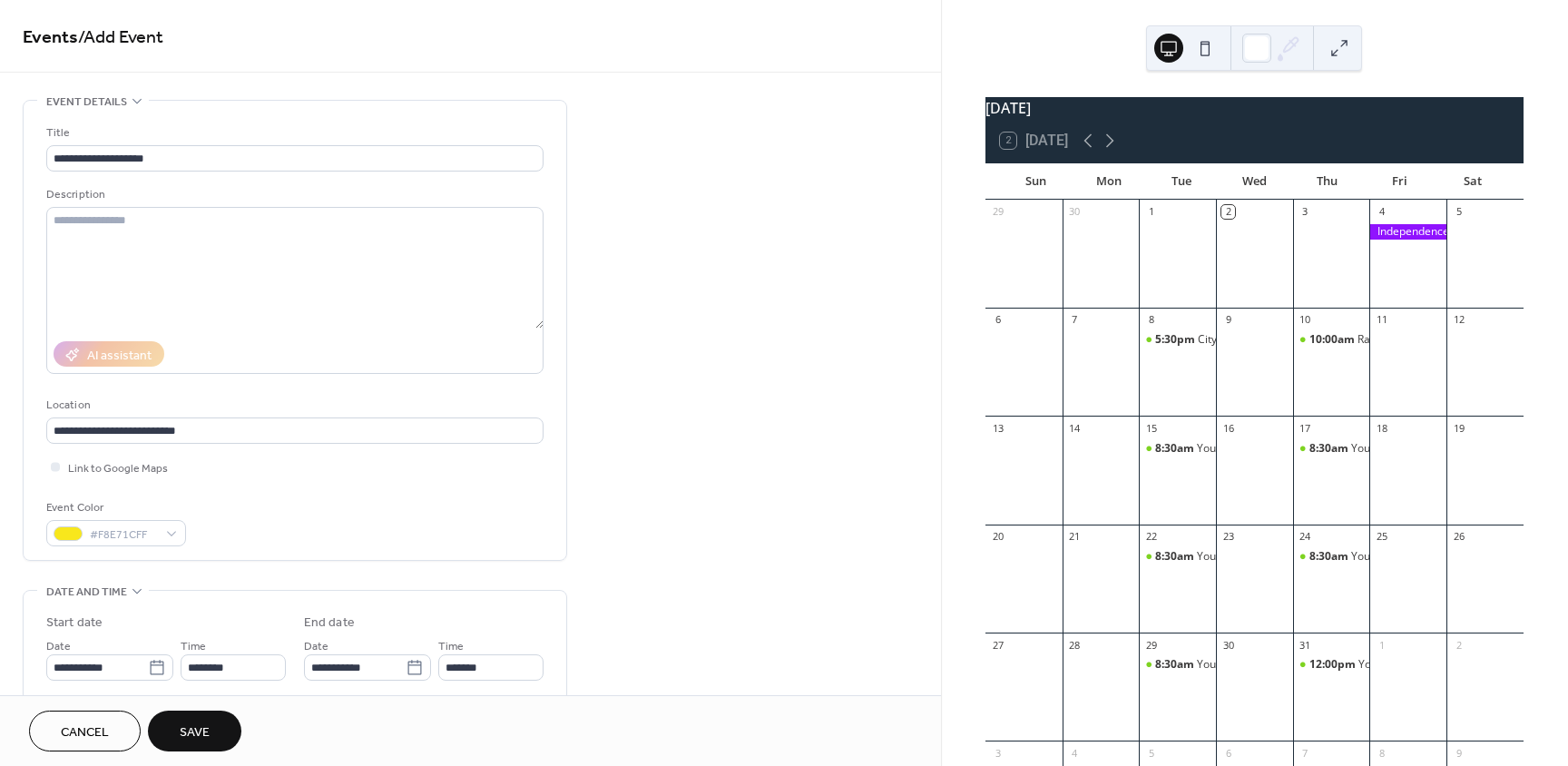 click on "Save" at bounding box center (194, 732) 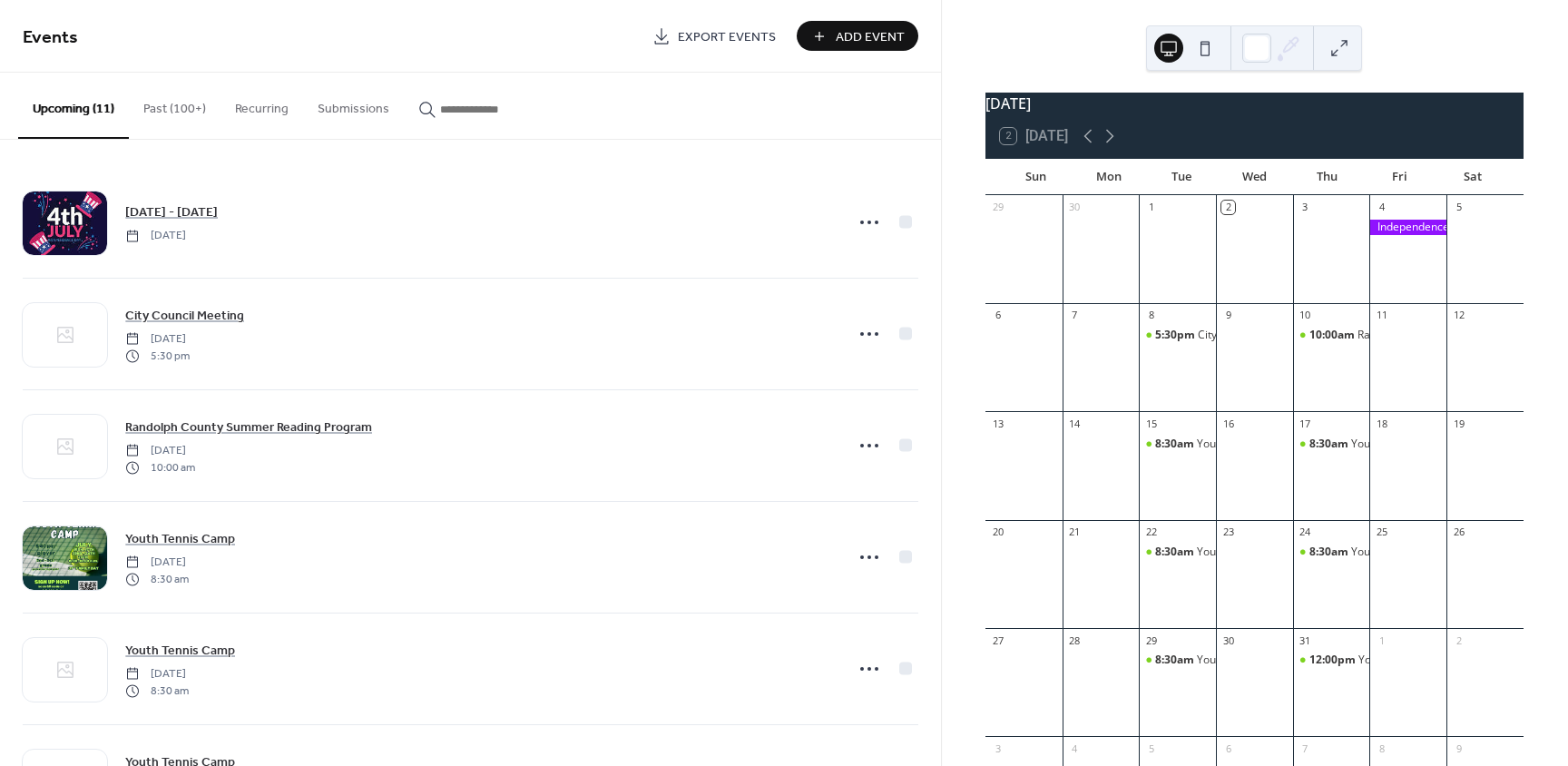 scroll, scrollTop: 0, scrollLeft: 0, axis: both 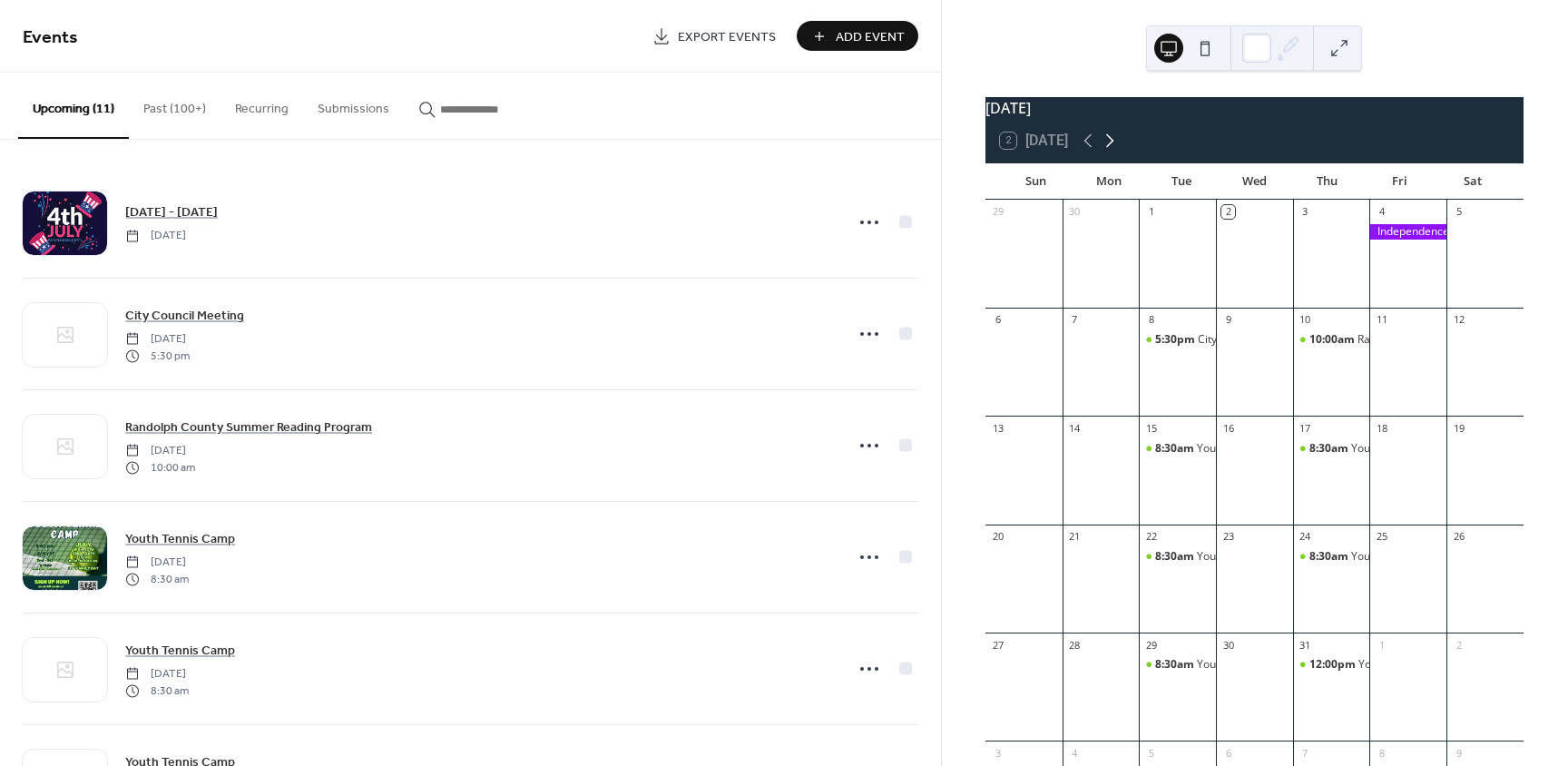 click 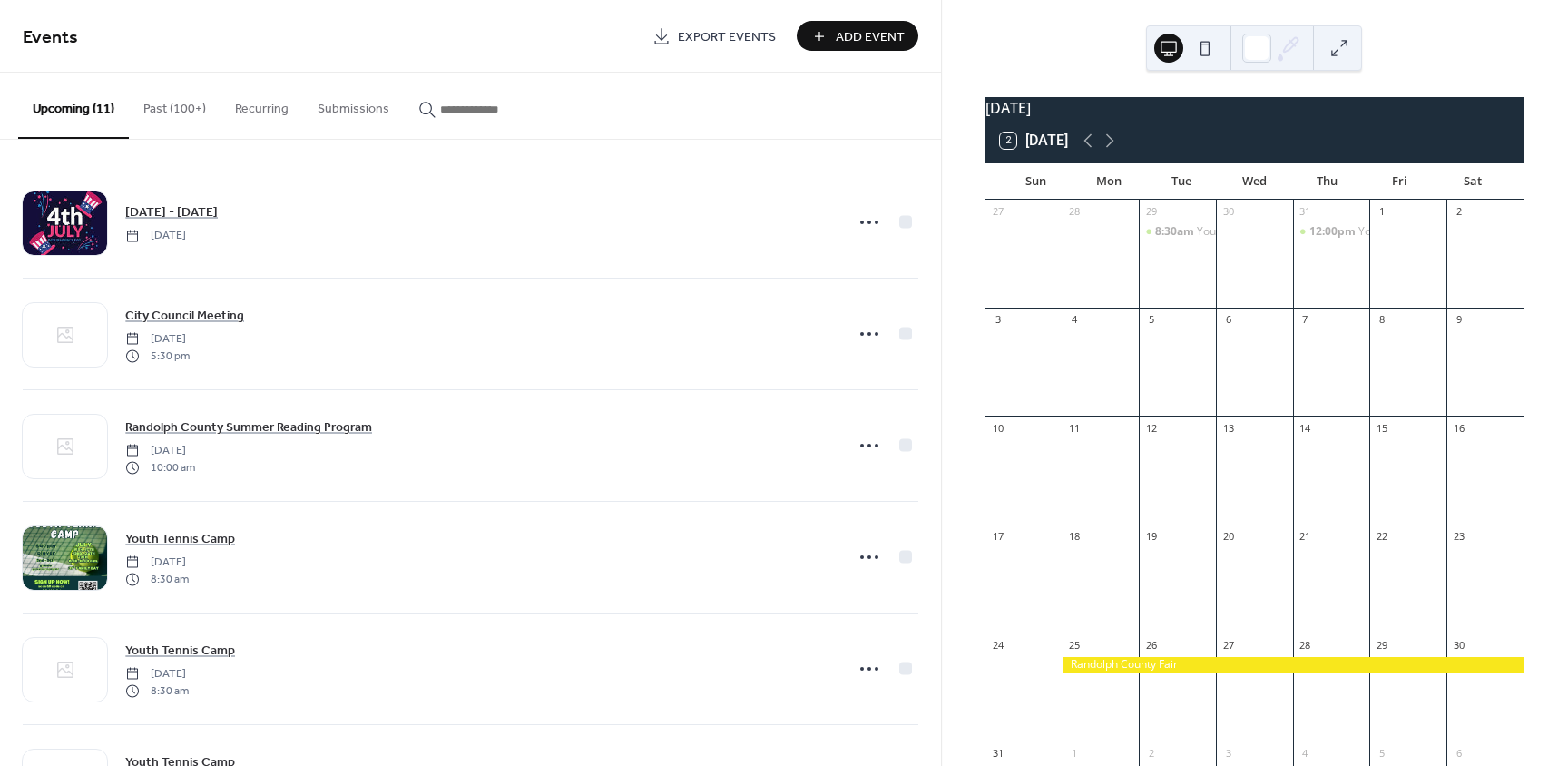 click on "Add Event" at bounding box center [870, 37] 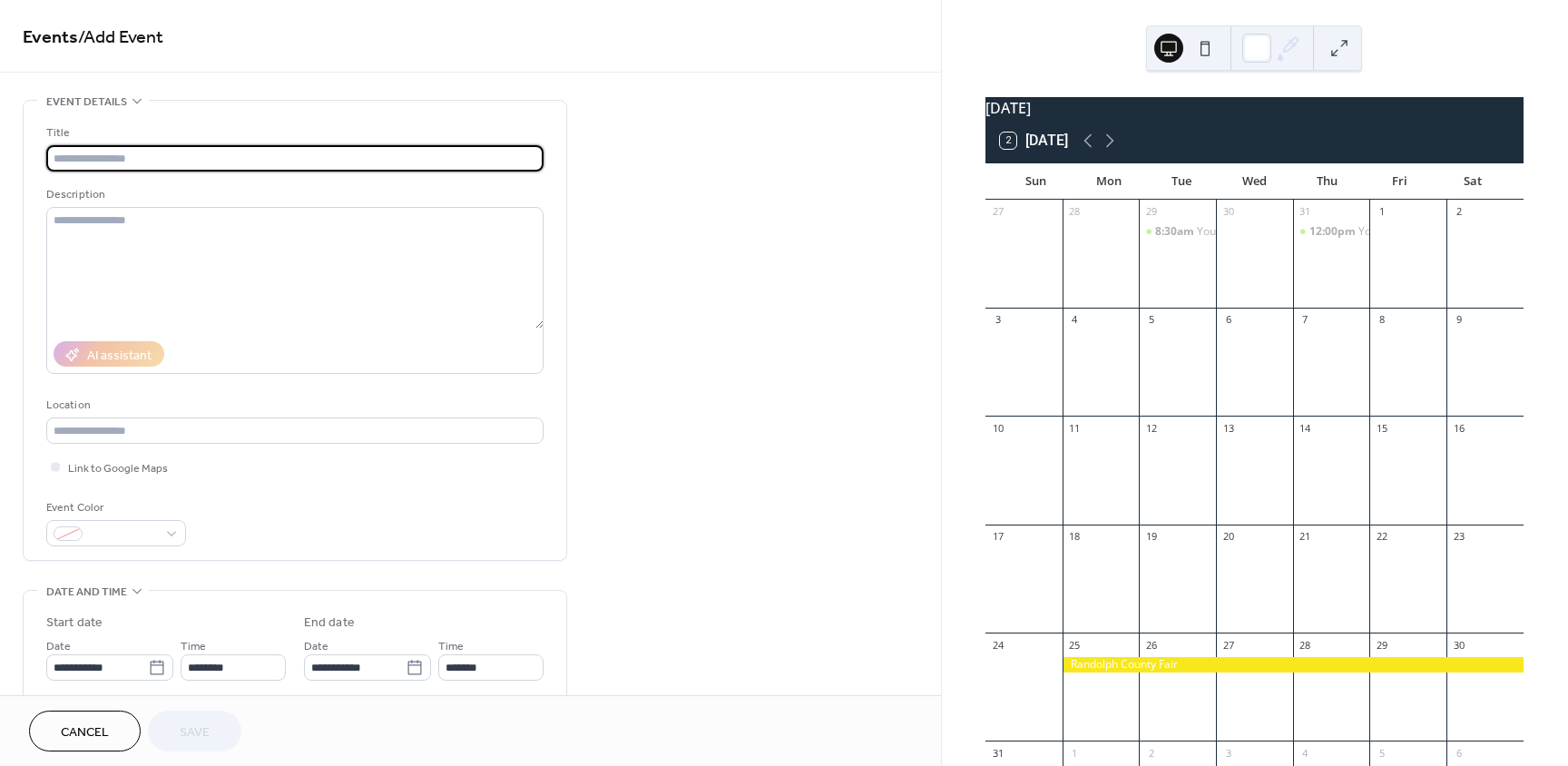 click at bounding box center [295, 158] 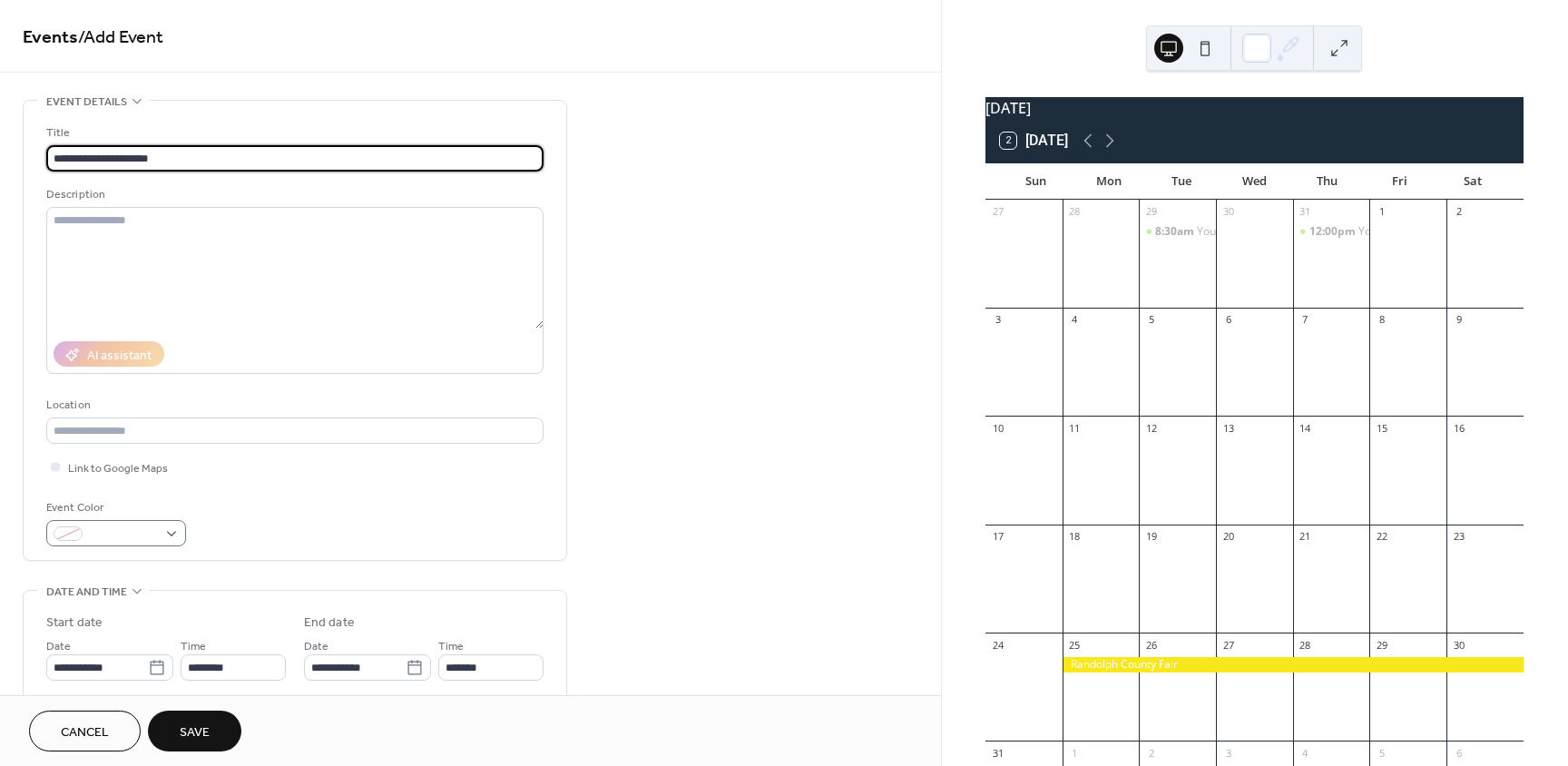 type on "**********" 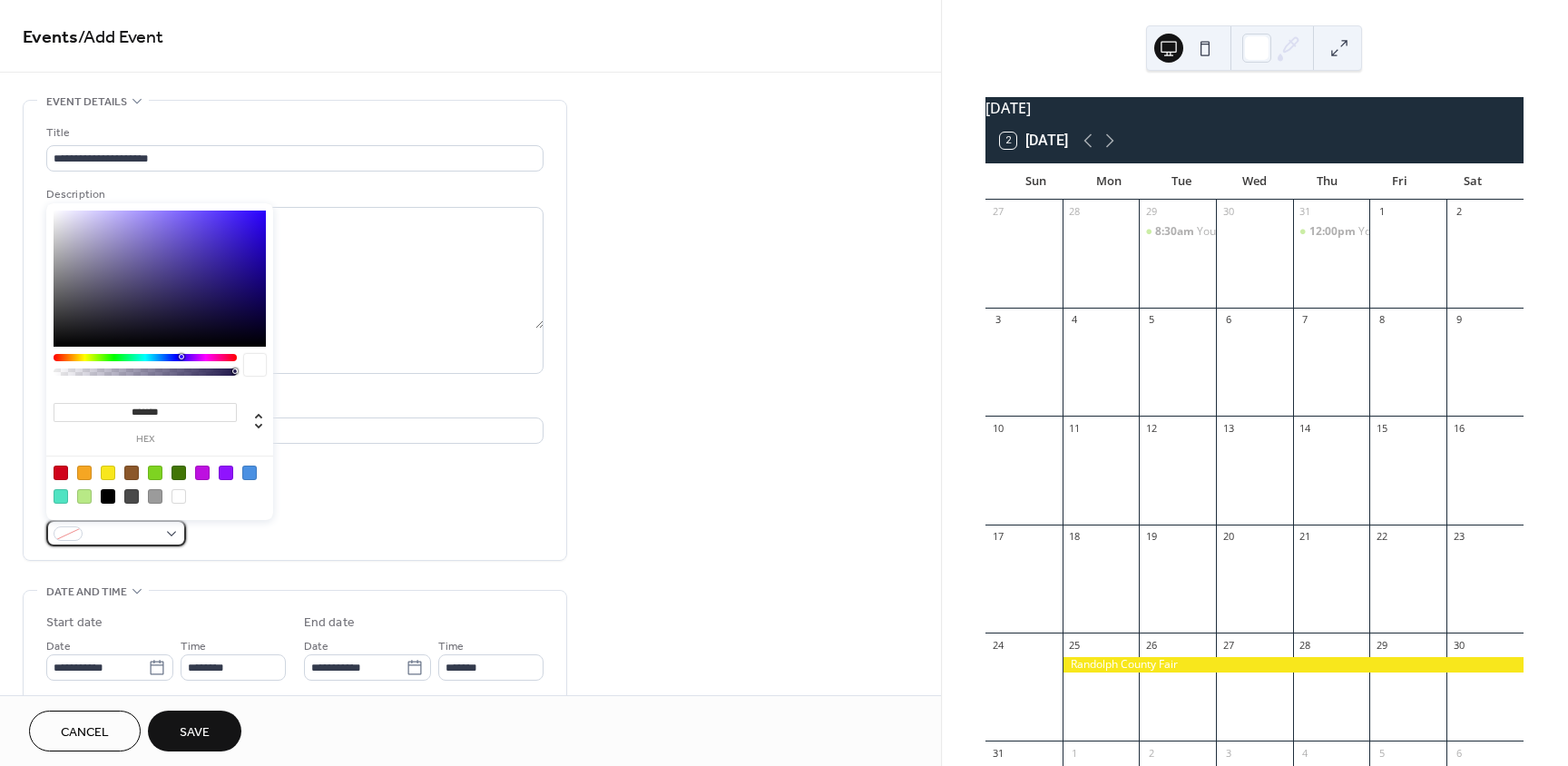 click at bounding box center (116, 533) 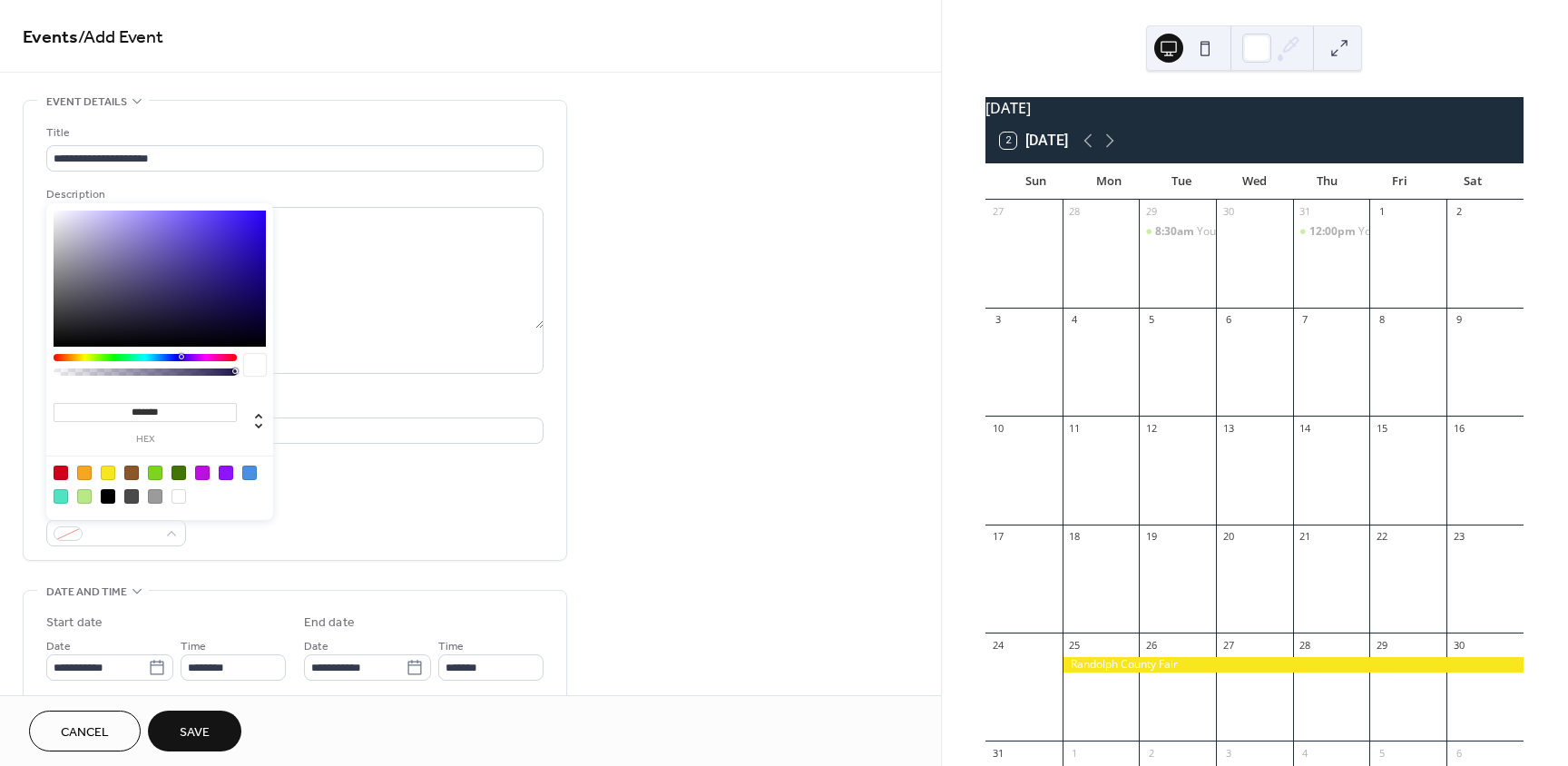 click at bounding box center (155, 473) 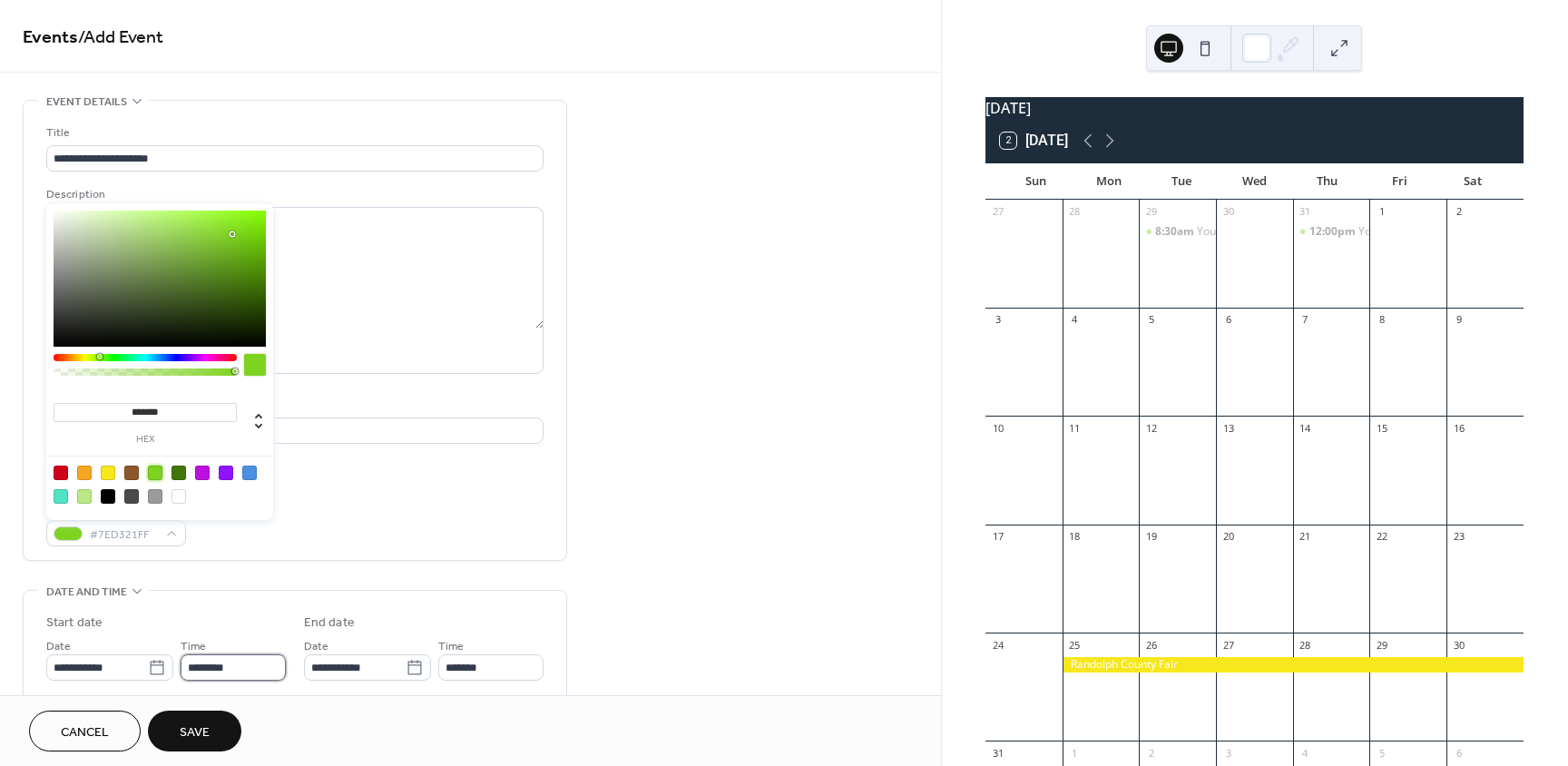 click on "********" at bounding box center [233, 667] 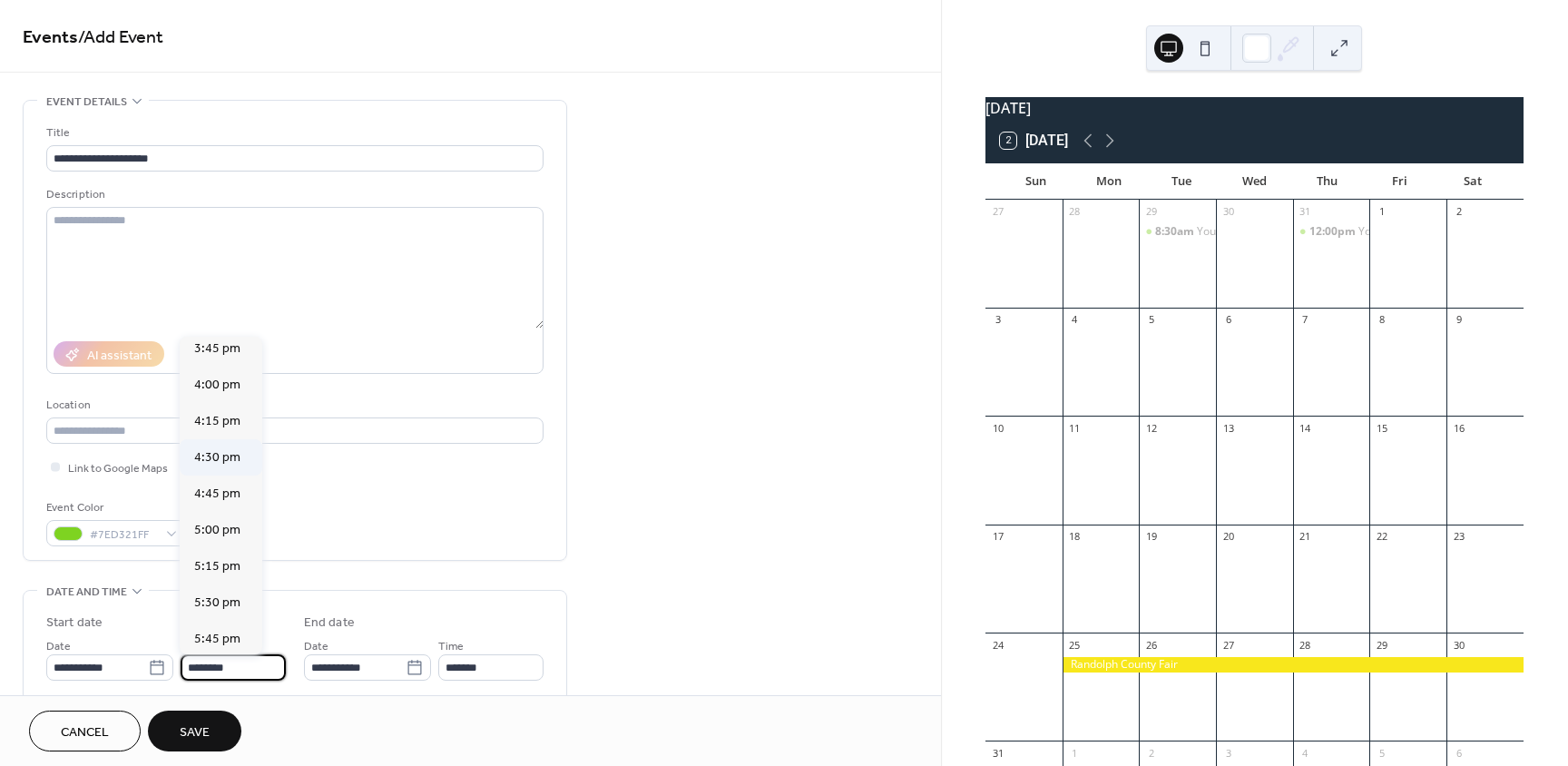 scroll, scrollTop: 2331, scrollLeft: 0, axis: vertical 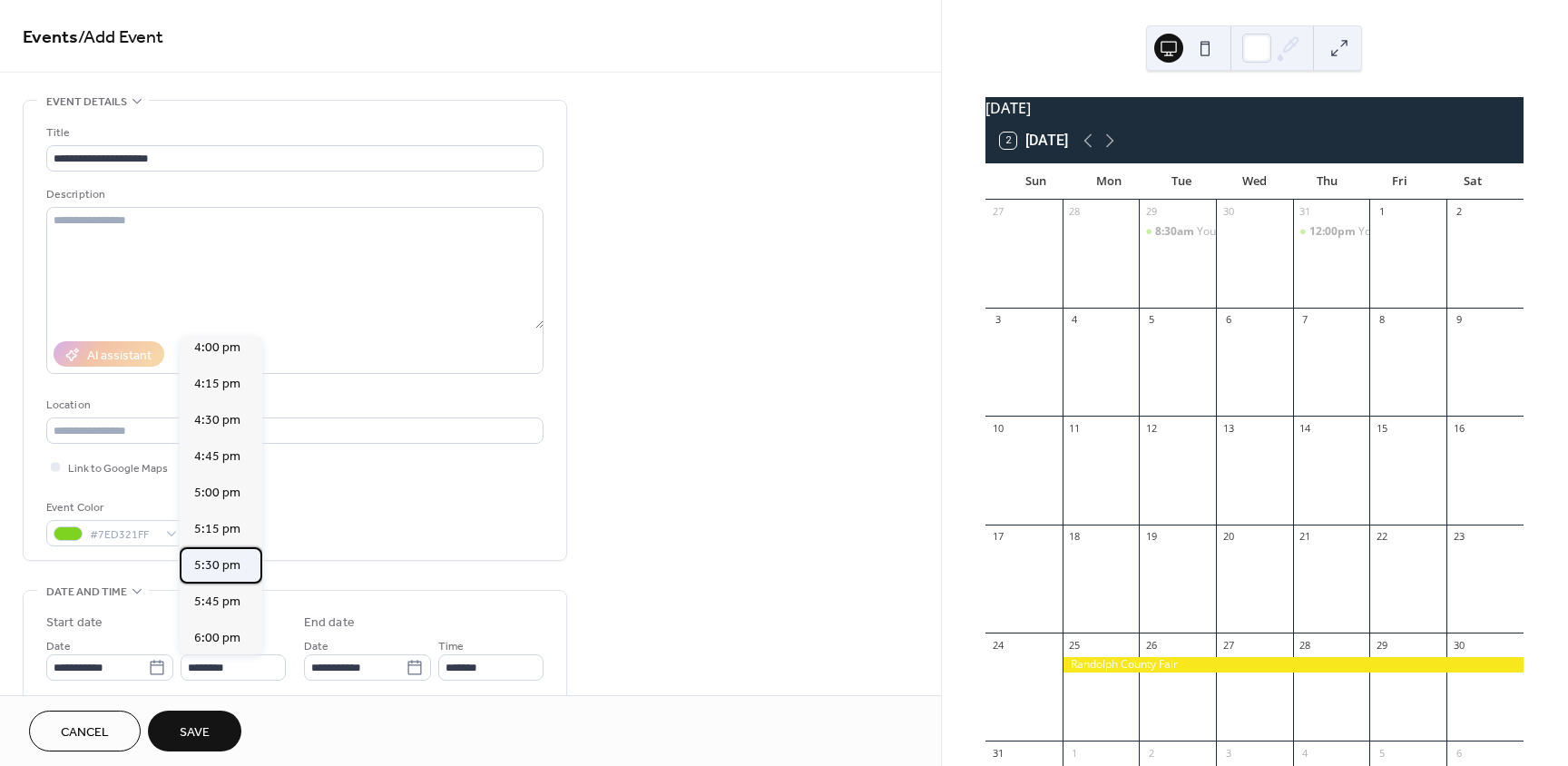 click on "5:30 pm" at bounding box center (217, 565) 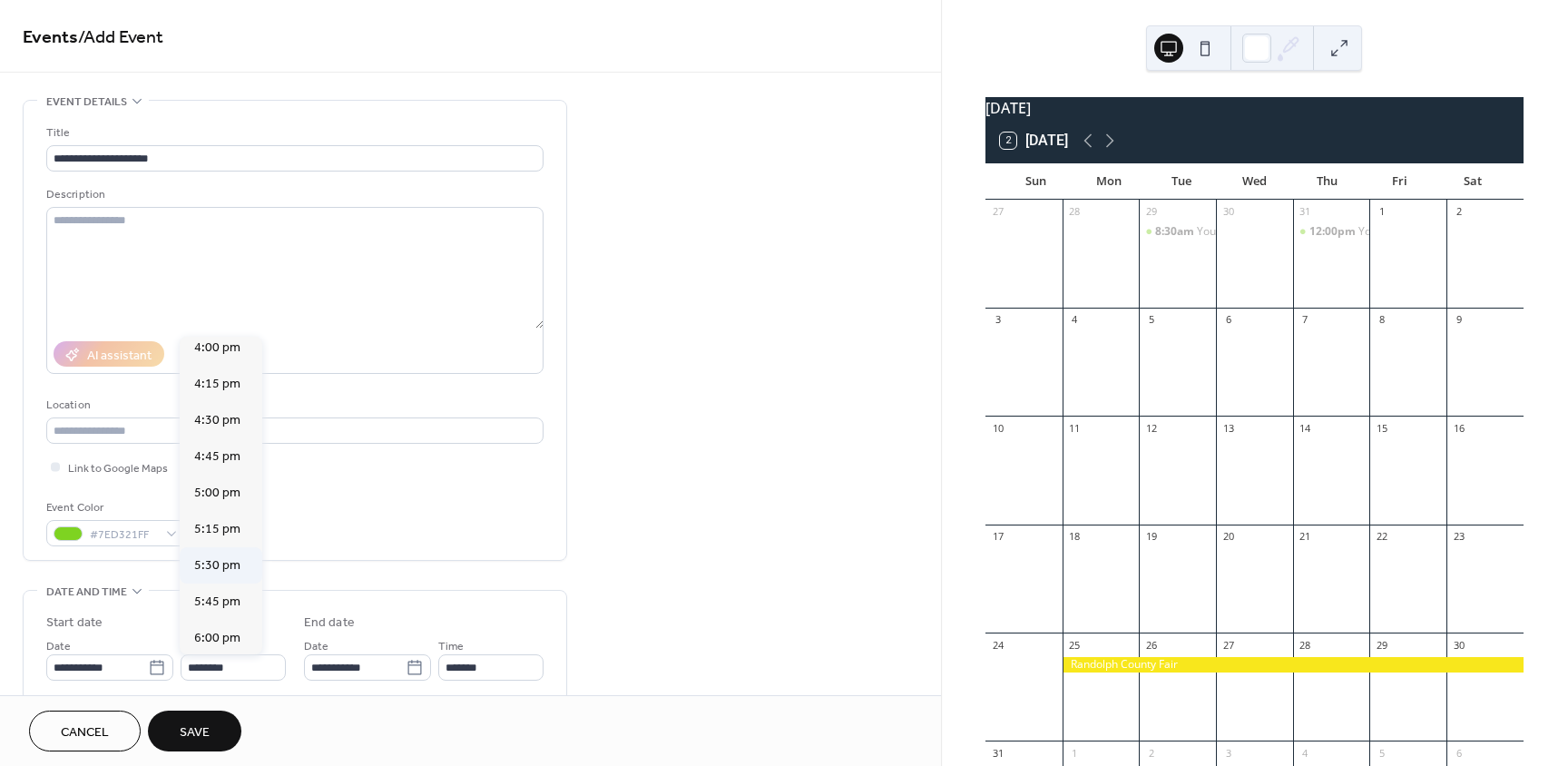 type on "*******" 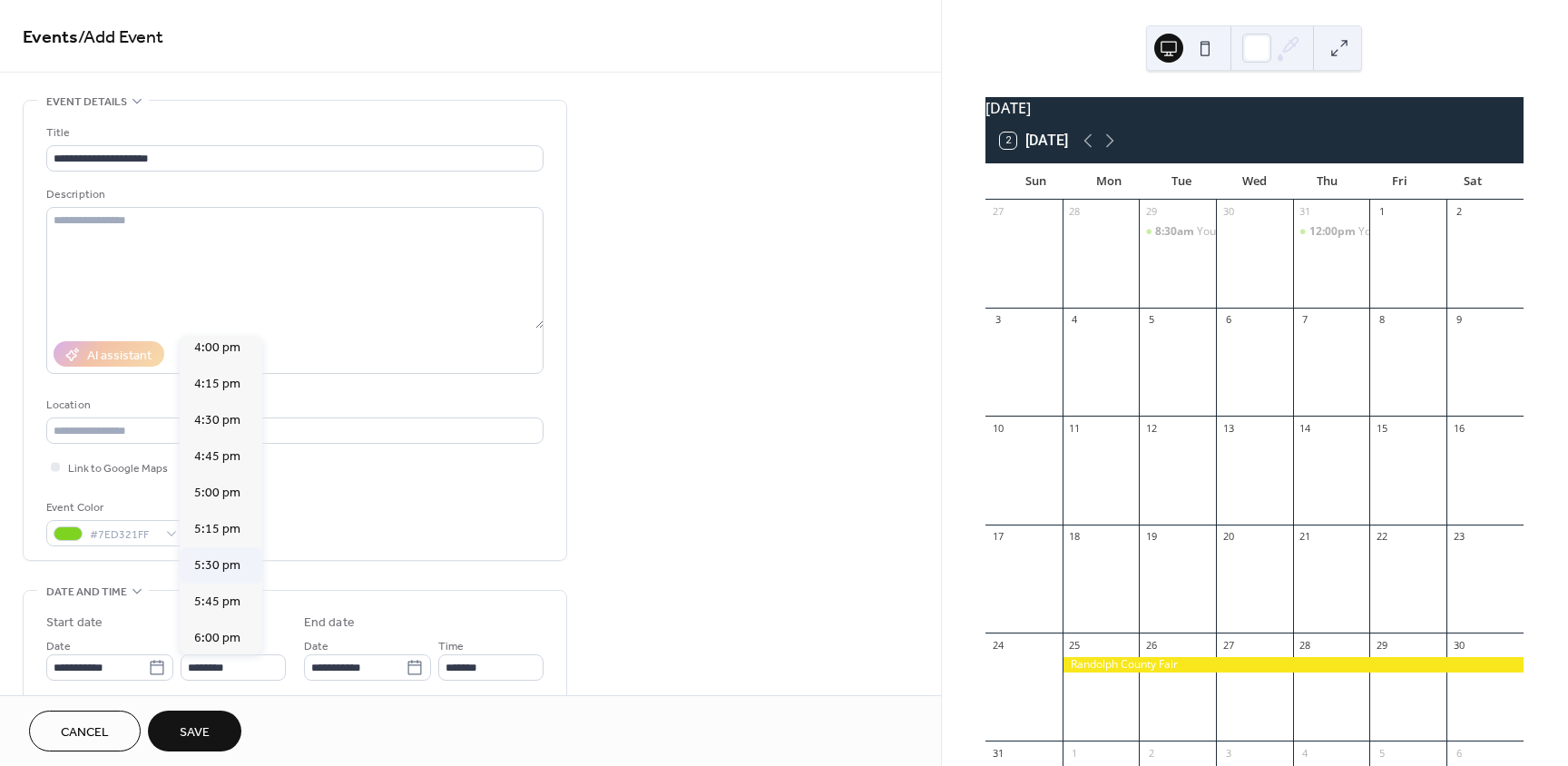 type on "*******" 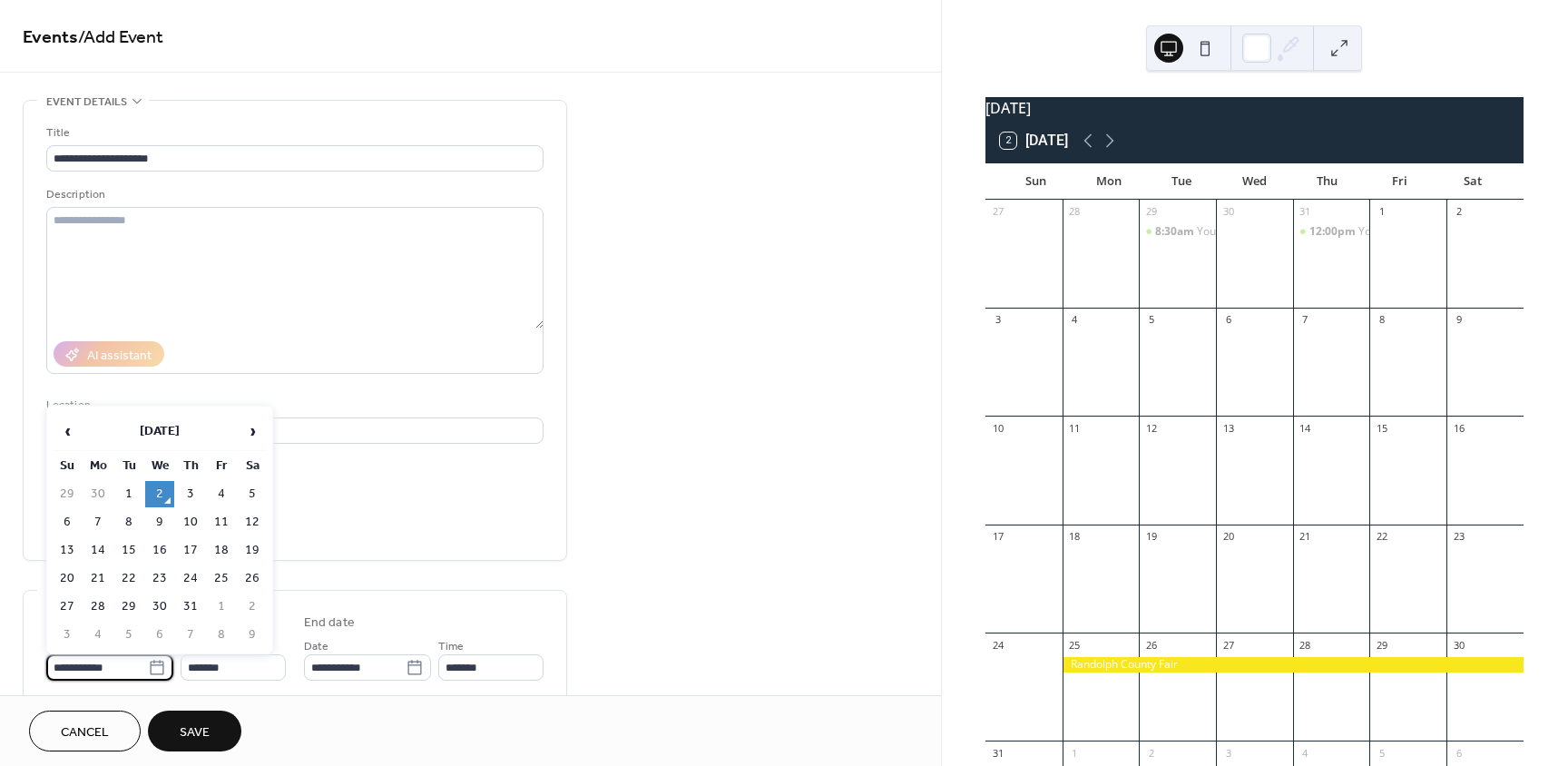click on "**********" at bounding box center (97, 667) 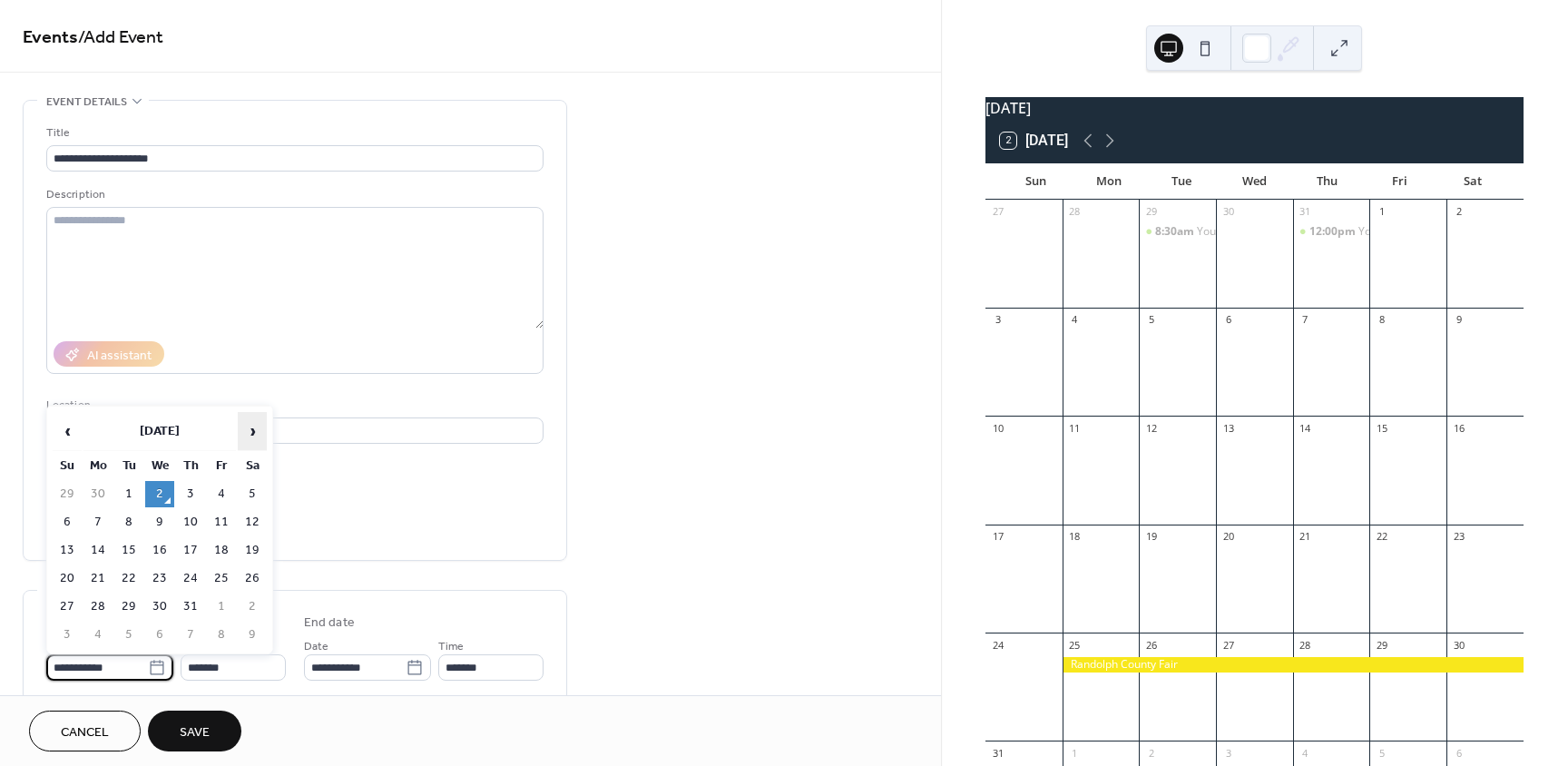 click on "›" at bounding box center (252, 431) 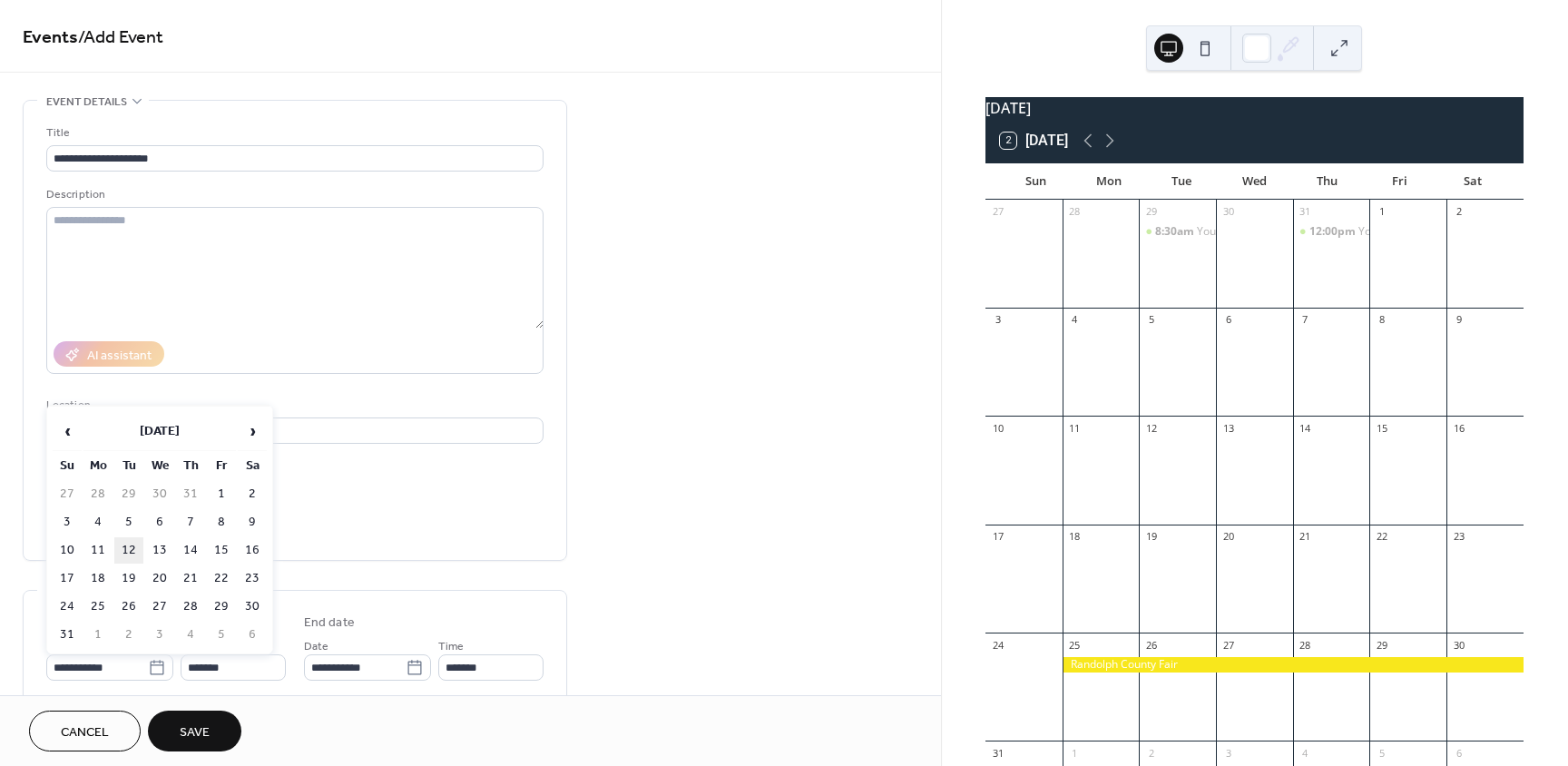 click on "12" at bounding box center (129, 550) 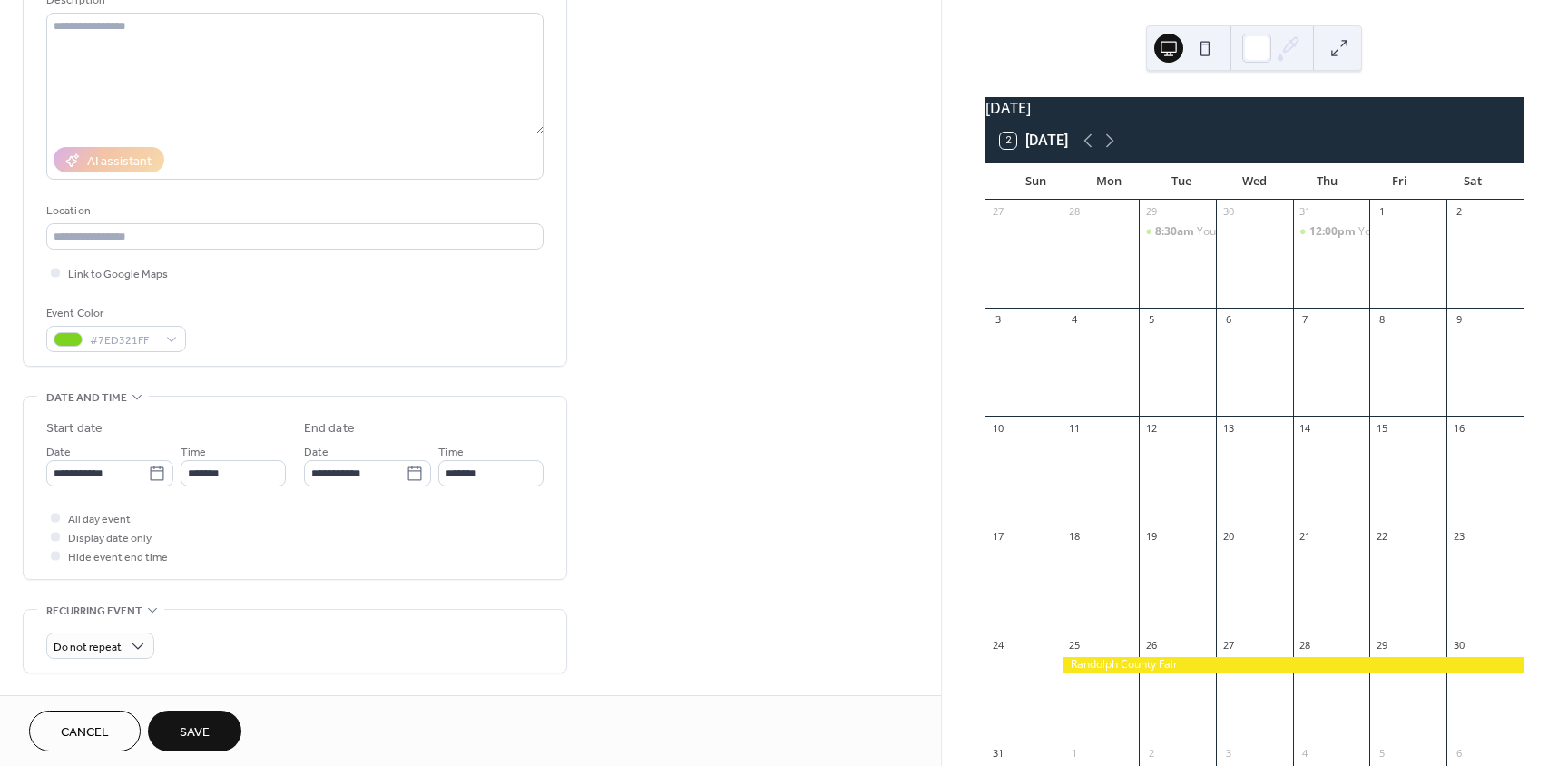 scroll, scrollTop: 272, scrollLeft: 0, axis: vertical 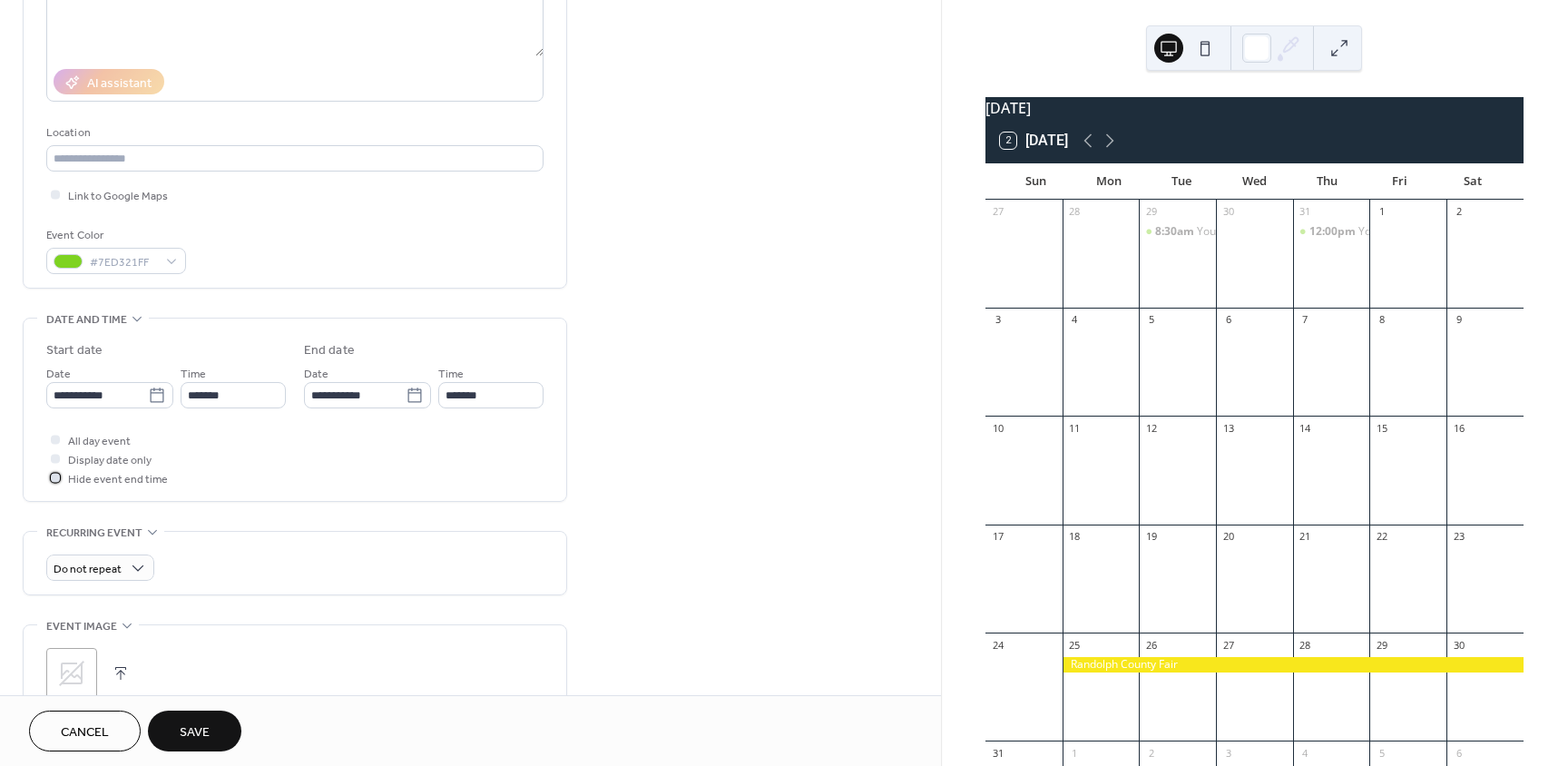 click at bounding box center (55, 477) 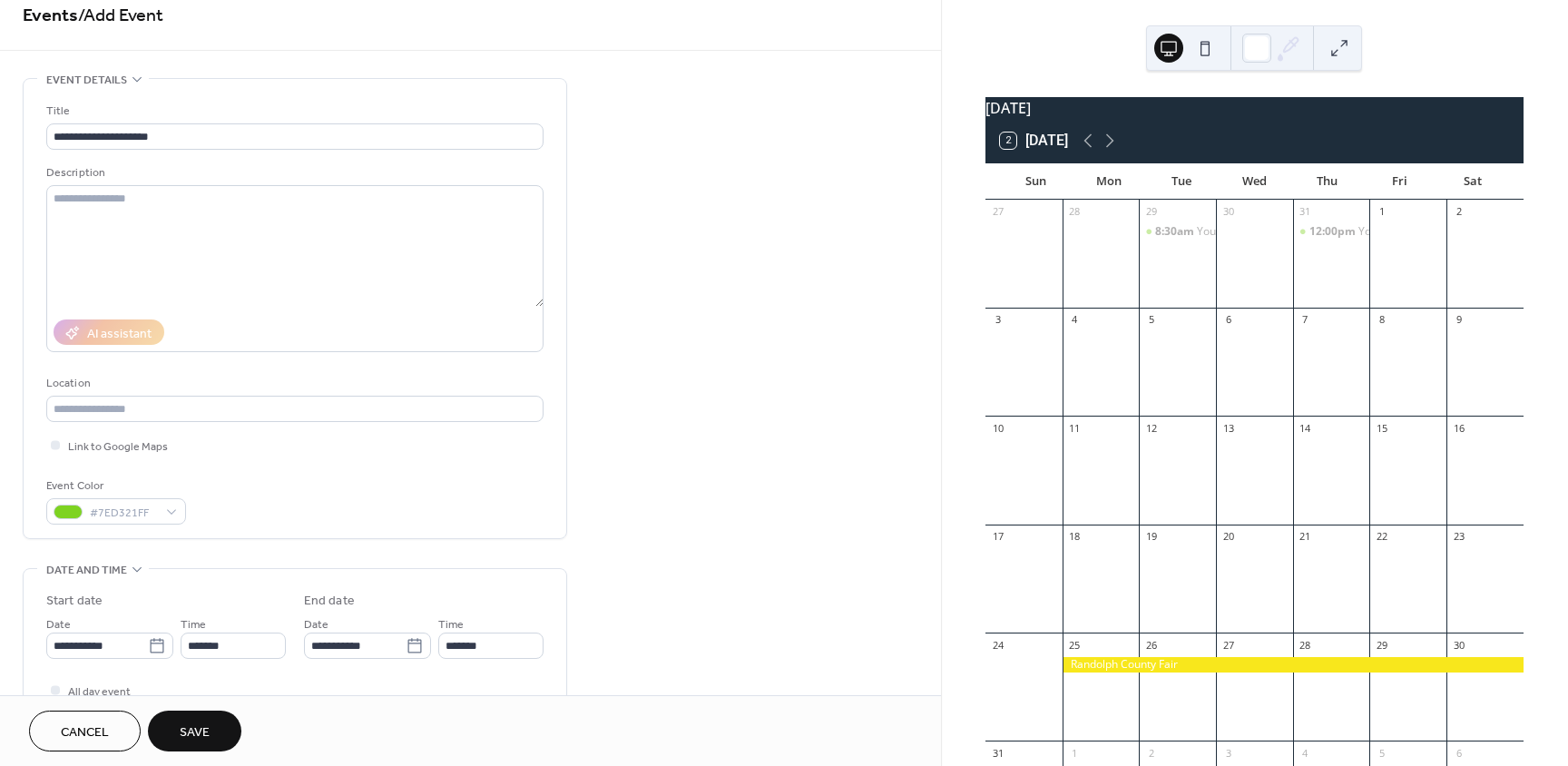 scroll, scrollTop: 0, scrollLeft: 0, axis: both 